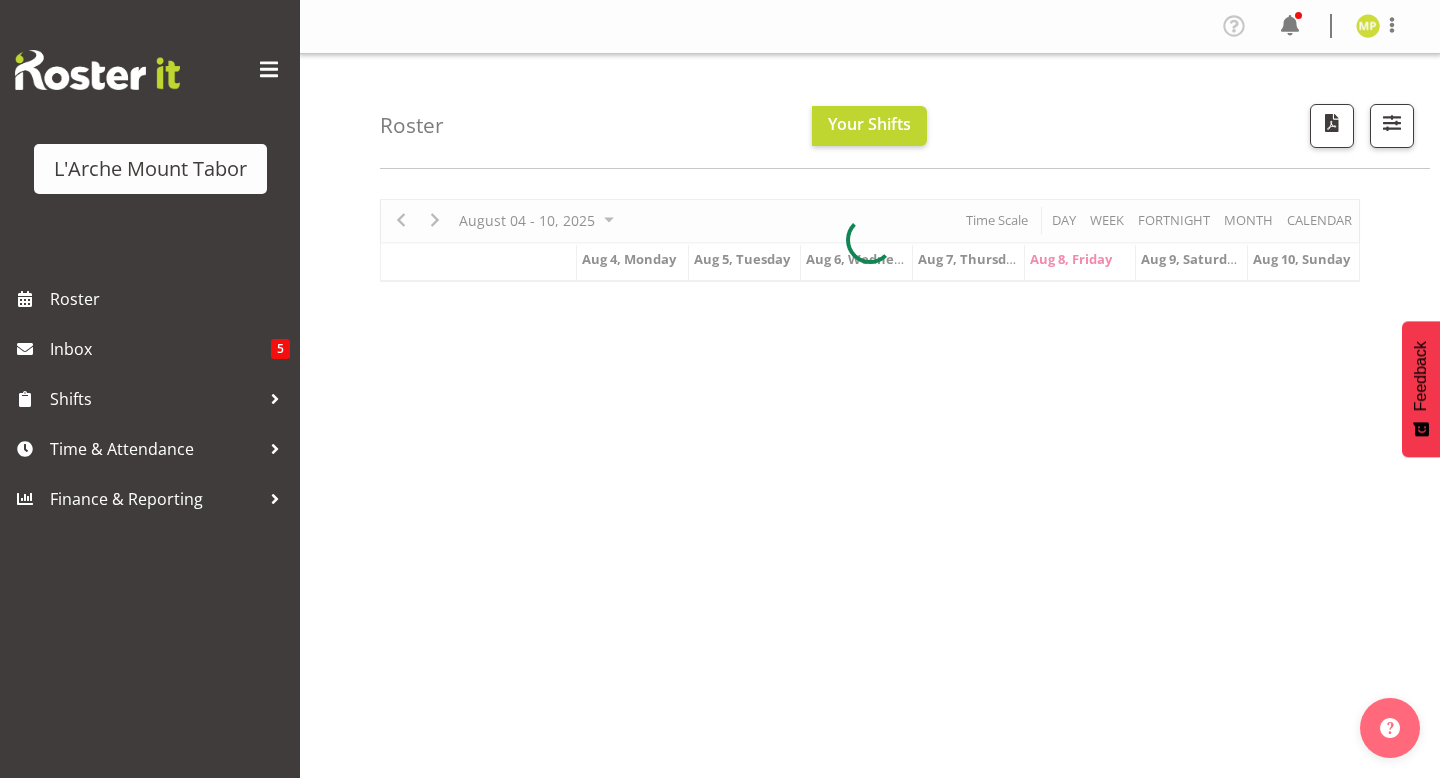 scroll, scrollTop: 0, scrollLeft: 0, axis: both 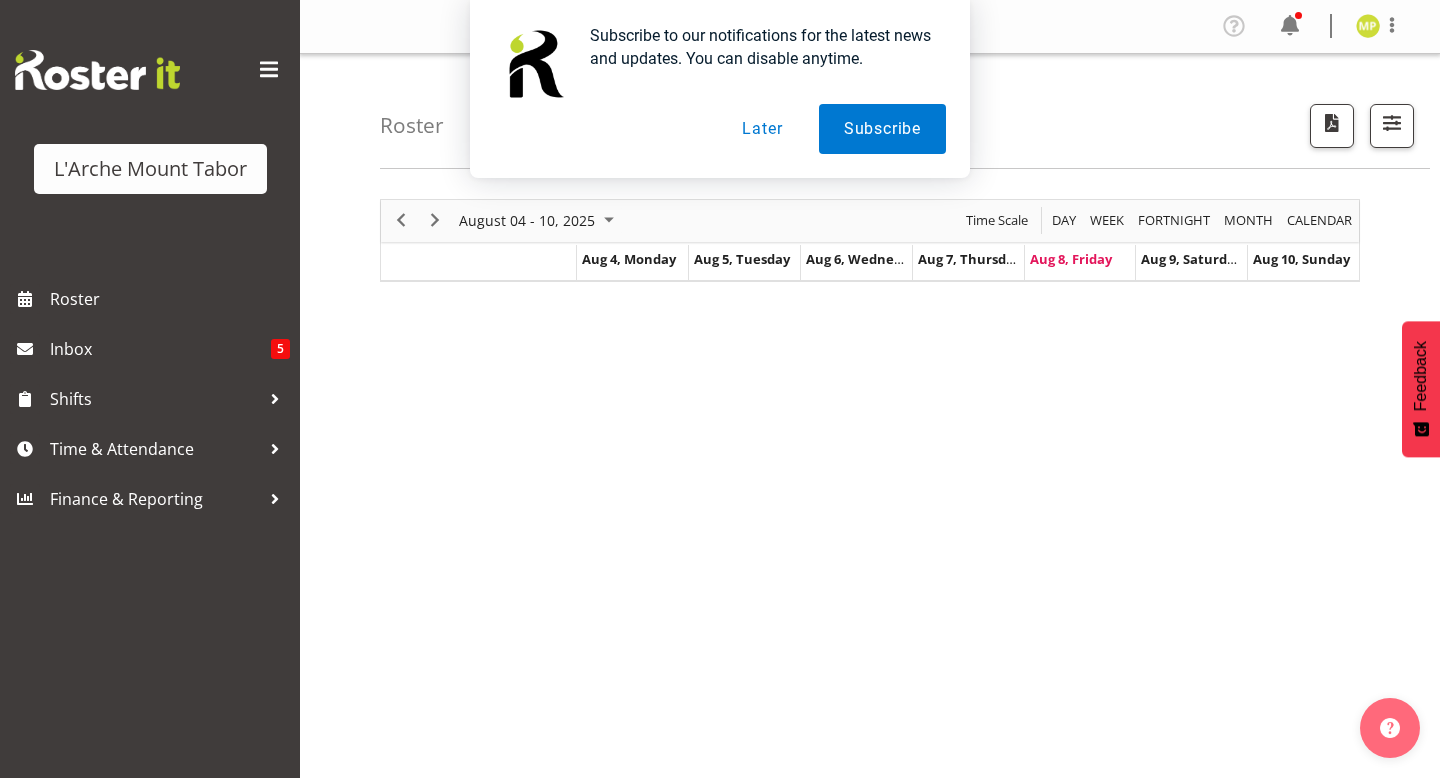 click on "Later" at bounding box center (762, 129) 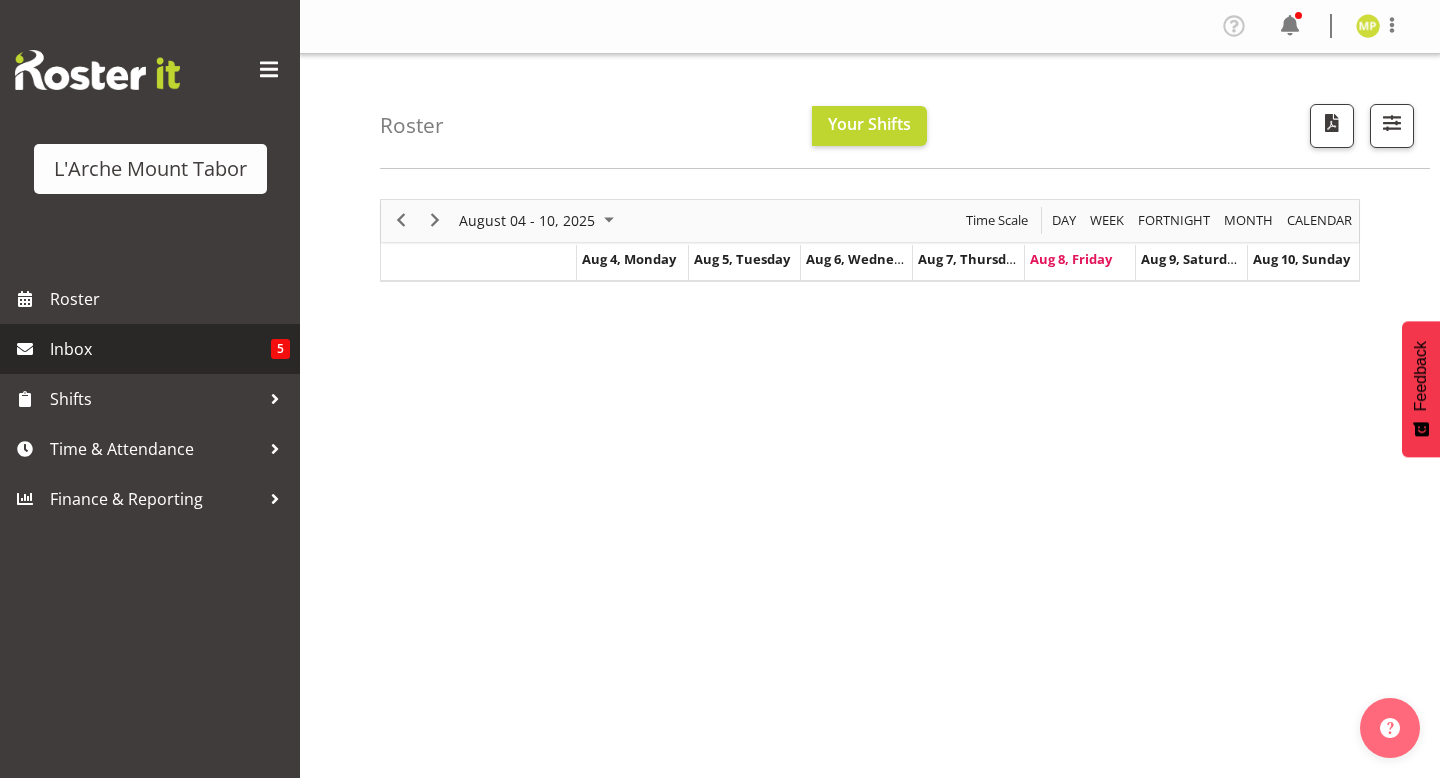 click on "Inbox" at bounding box center (160, 349) 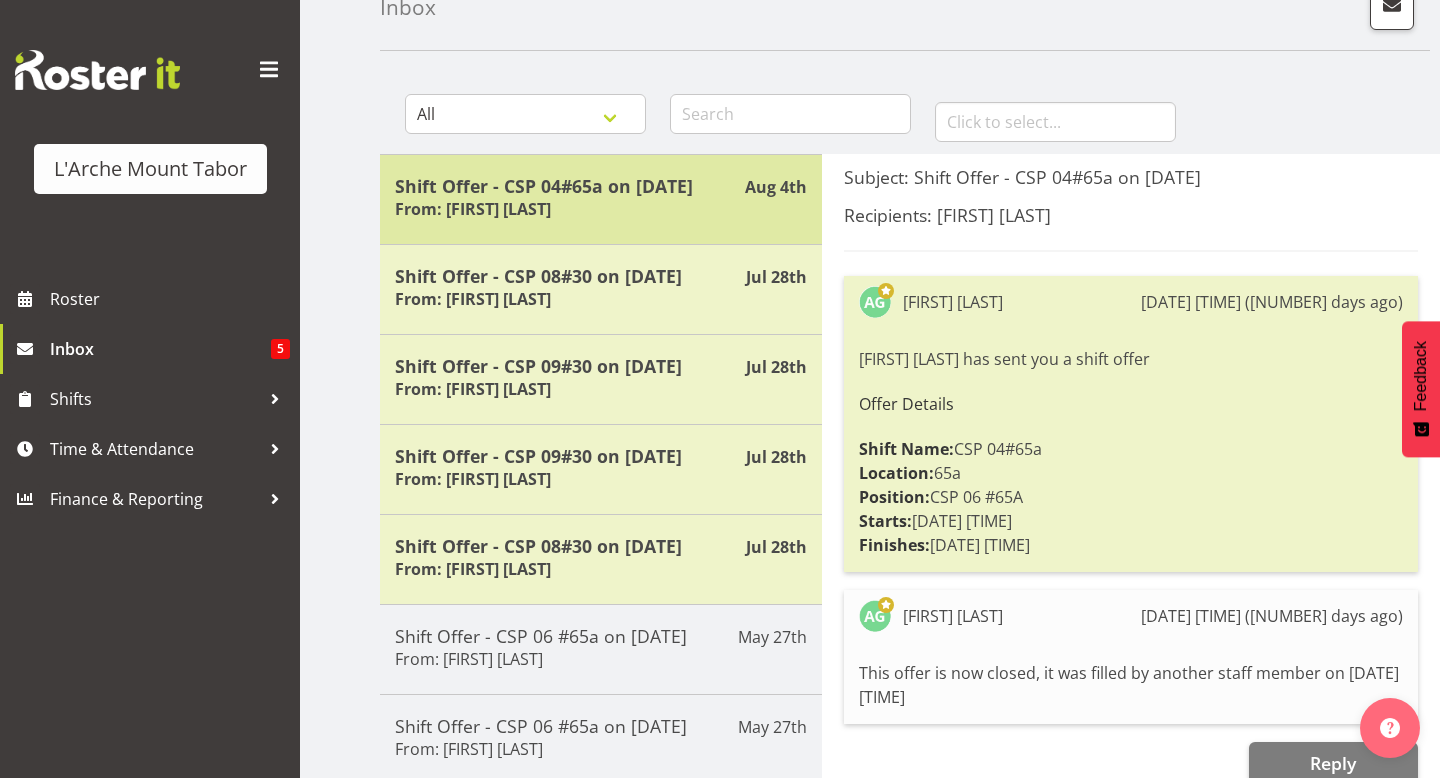 scroll, scrollTop: 123, scrollLeft: 0, axis: vertical 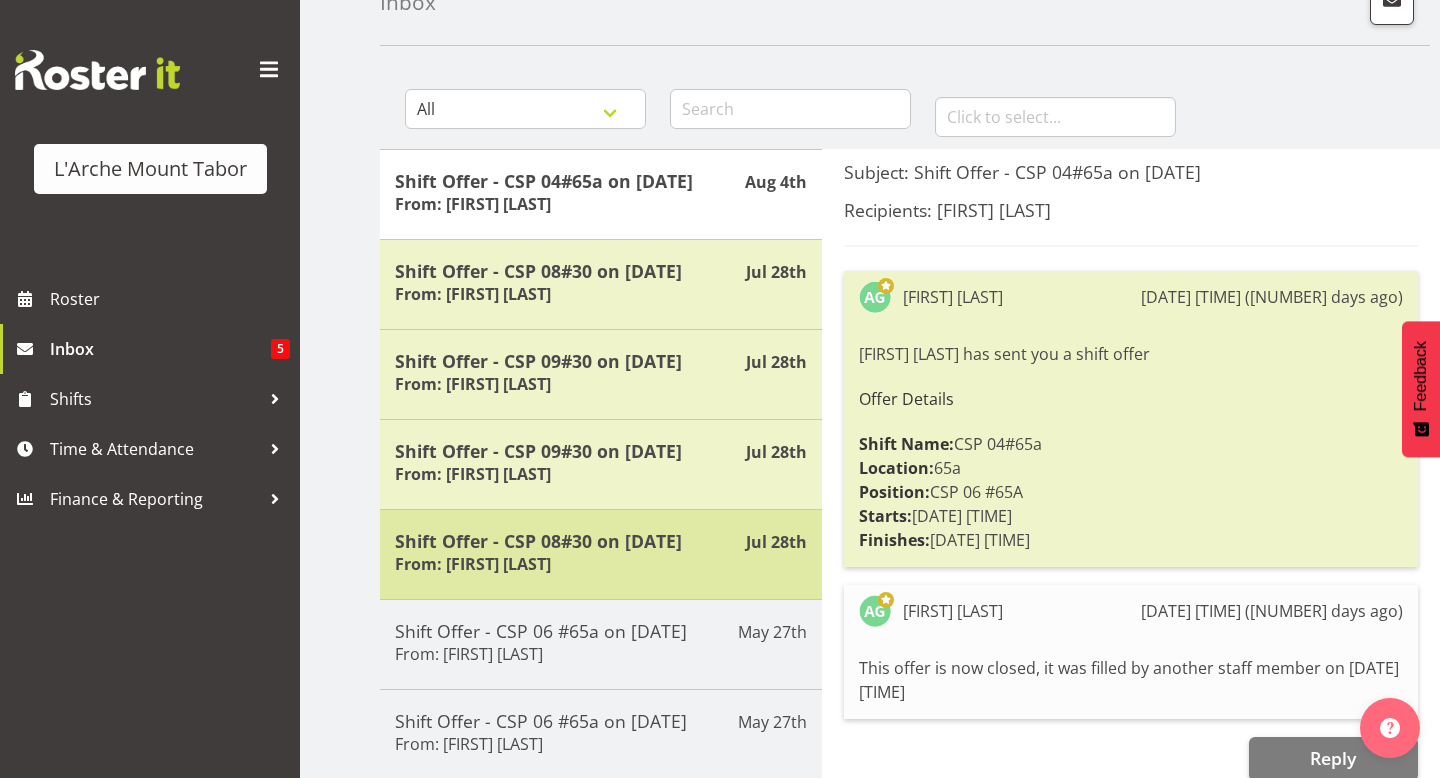 click on "Shift Offer - CSP 08#30 on [DATE]
From: [FIRST] [LAST]" at bounding box center [601, 554] 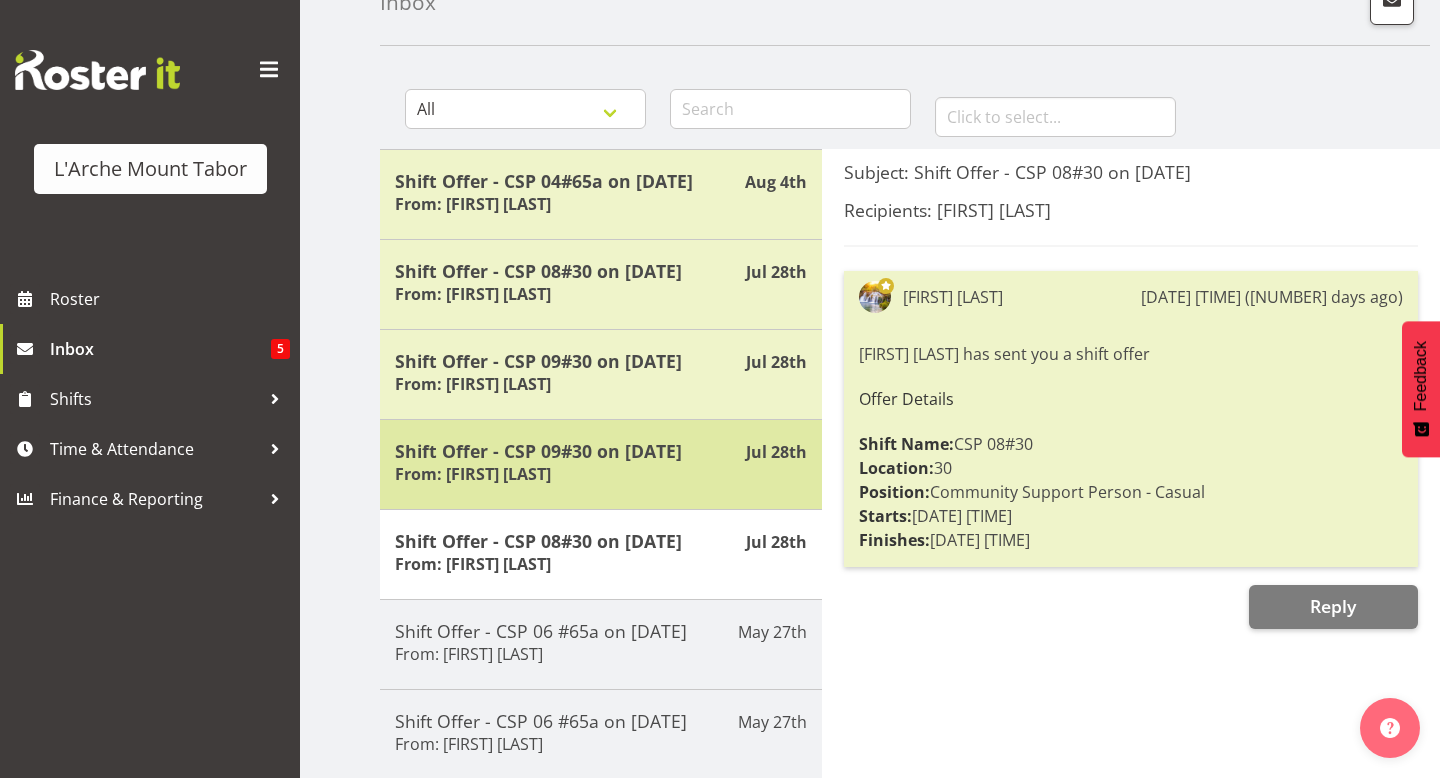 click on "Shift Offer - CSP 09#30 on 10/08/25
From: Aizza Garduque" at bounding box center (601, 464) 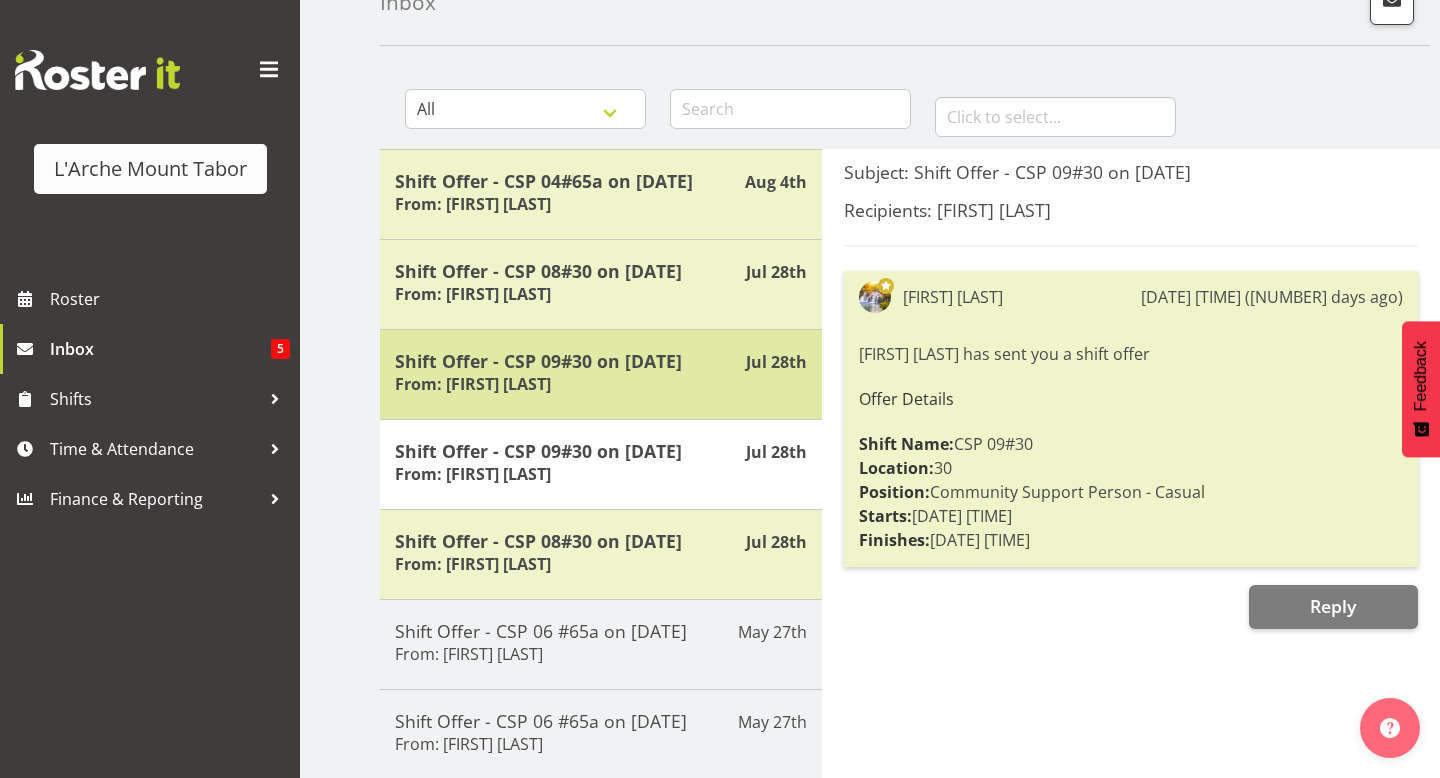 click on "Shift Offer - CSP 09#30 on 10/08/25" at bounding box center (601, 361) 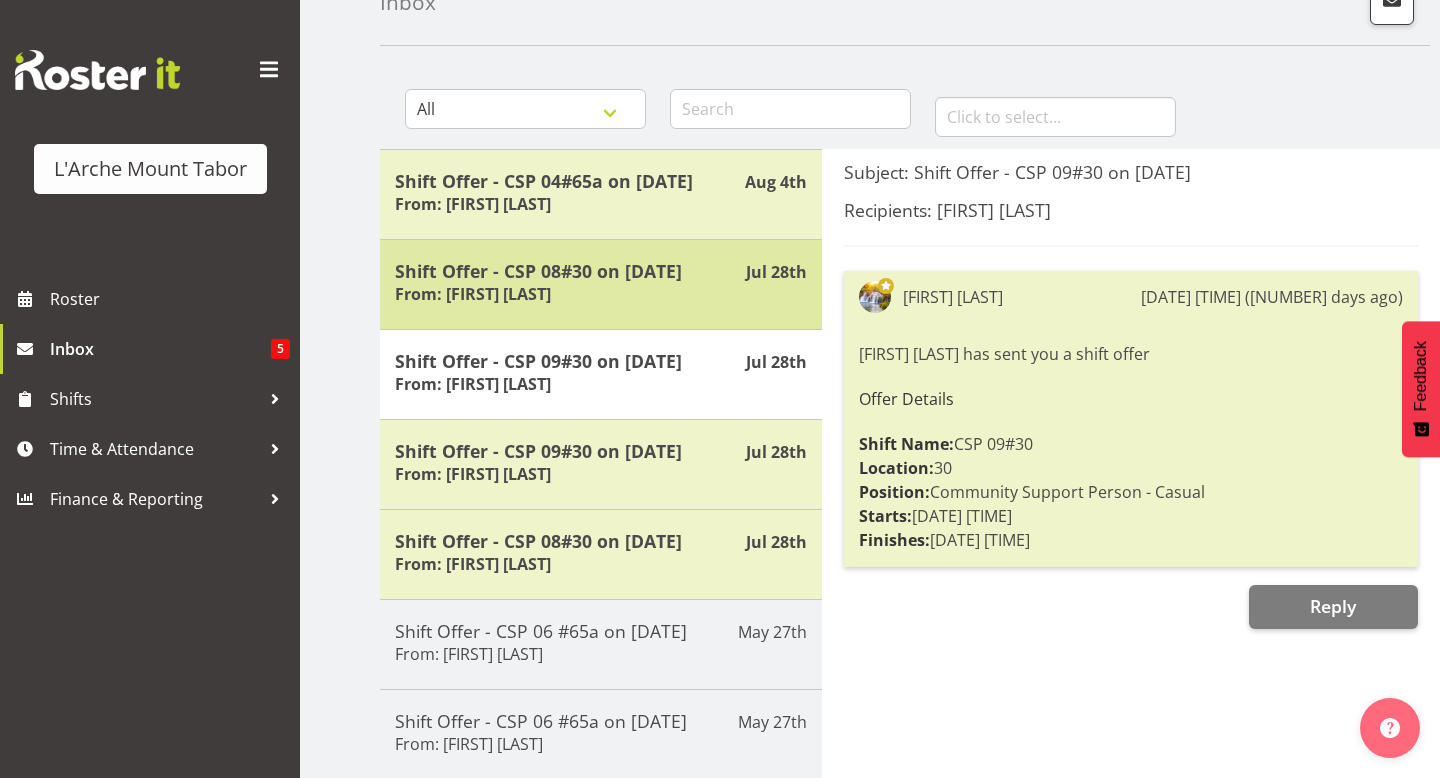 click on "Shift Offer - CSP 08#30 on 16/08/25
From: Aizza Garduque" at bounding box center [601, 284] 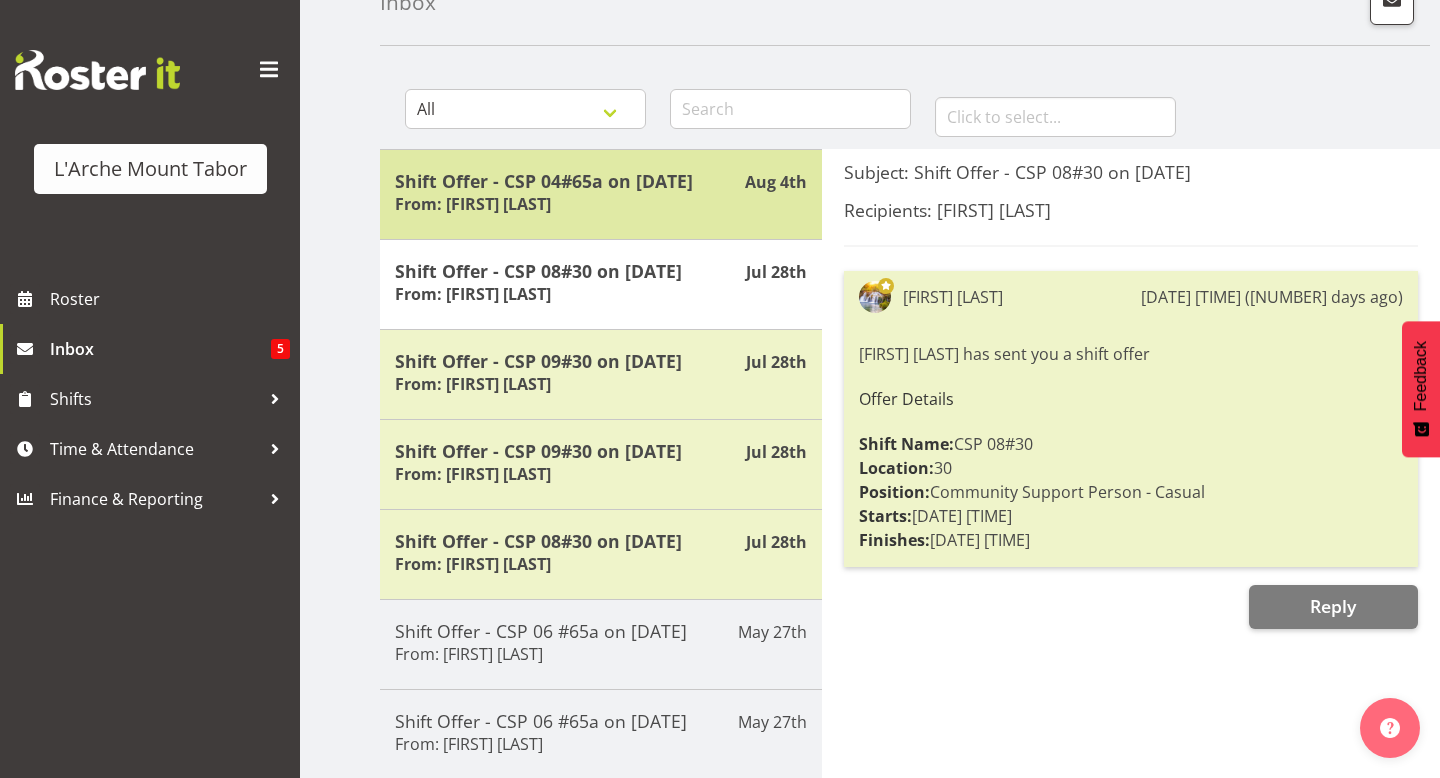 click on "Shift Offer - CSP 04#65a on 06/08/25" at bounding box center (601, 181) 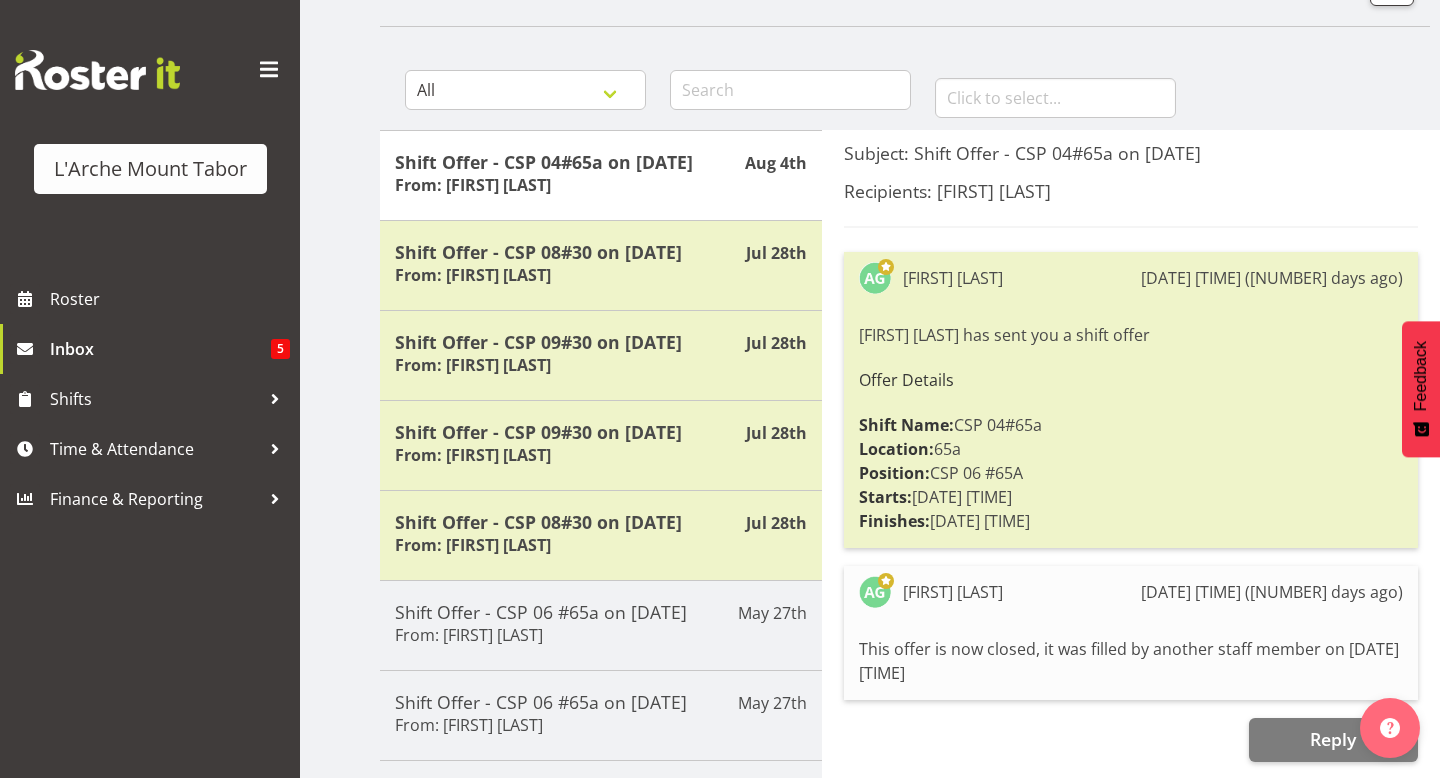 scroll, scrollTop: 125, scrollLeft: 0, axis: vertical 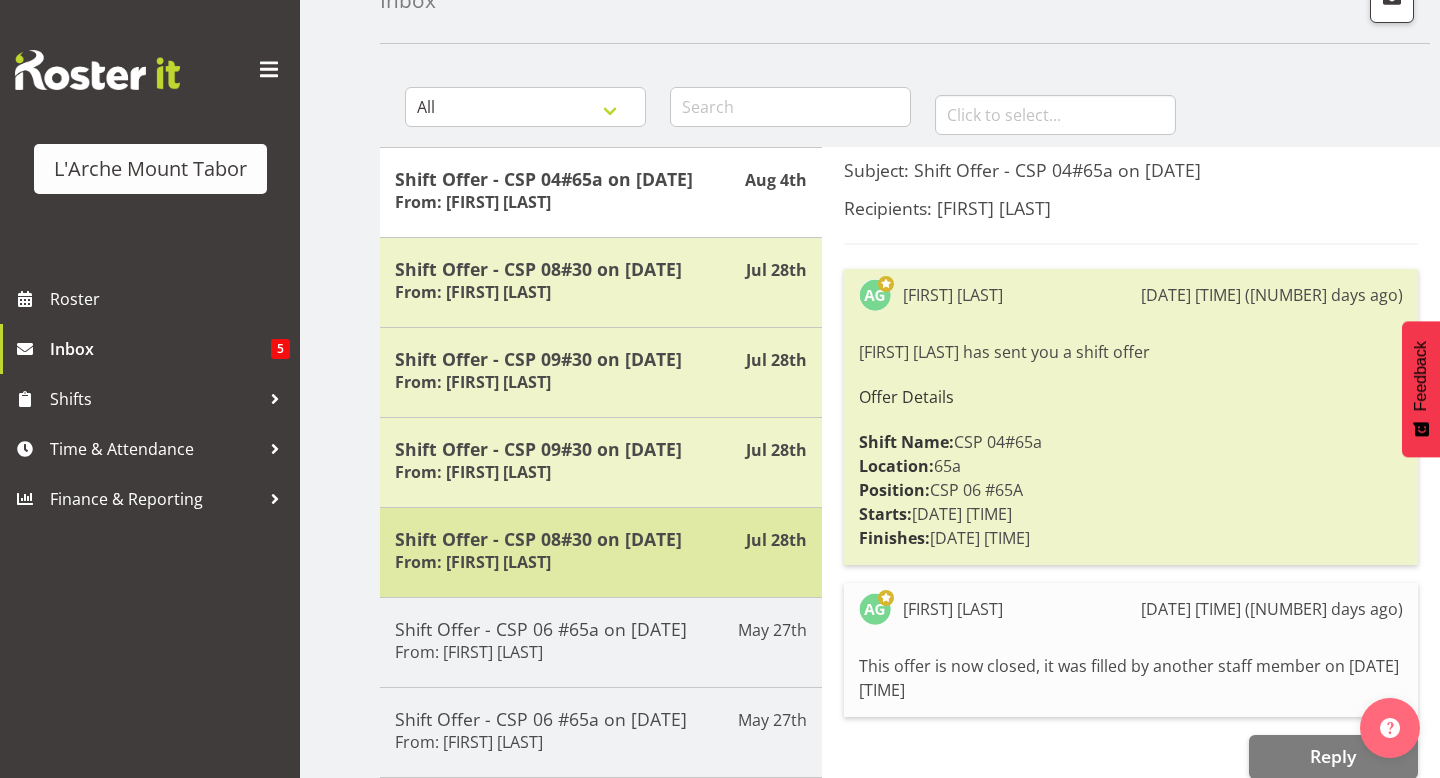 click on "Shift Offer - CSP 08#30 on 09/08/25" at bounding box center [601, 539] 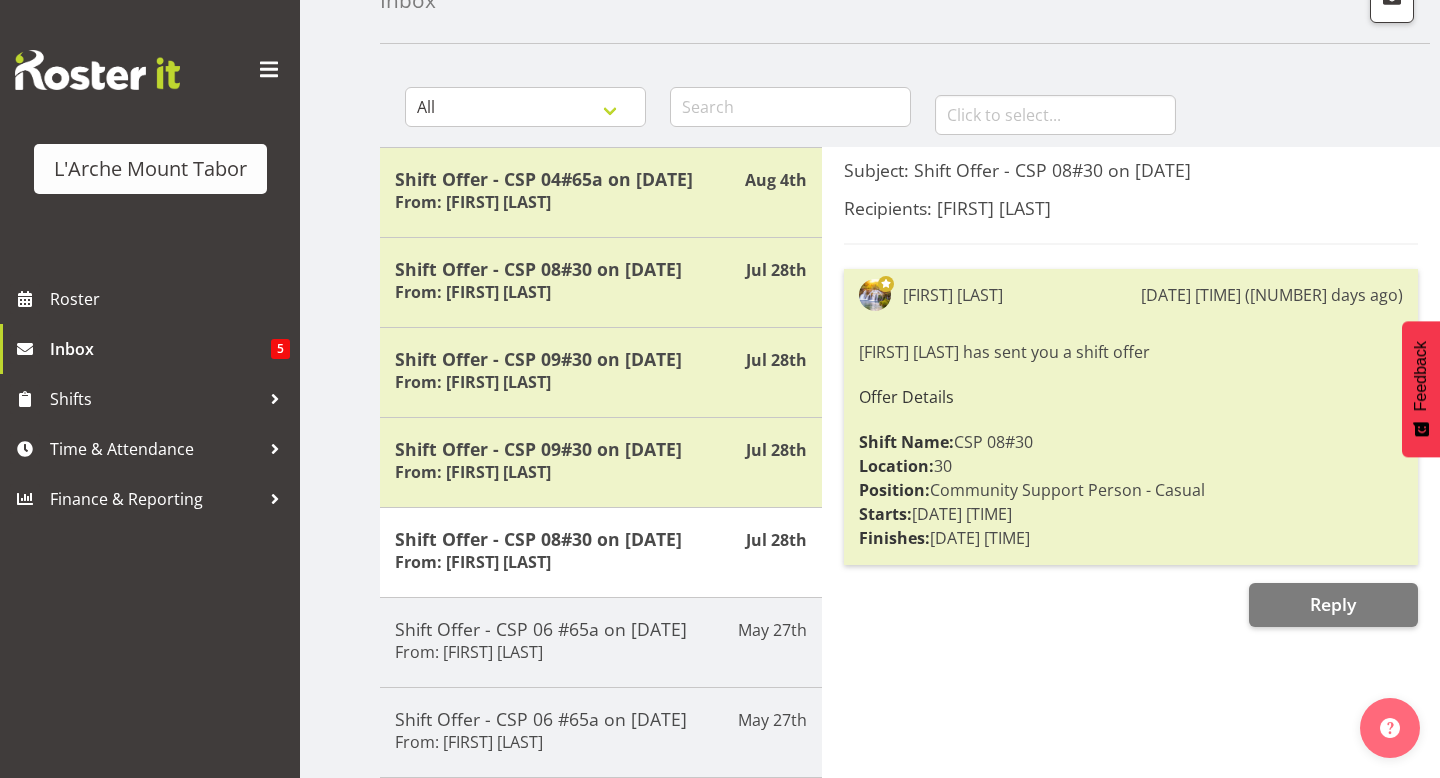 scroll, scrollTop: 232, scrollLeft: 0, axis: vertical 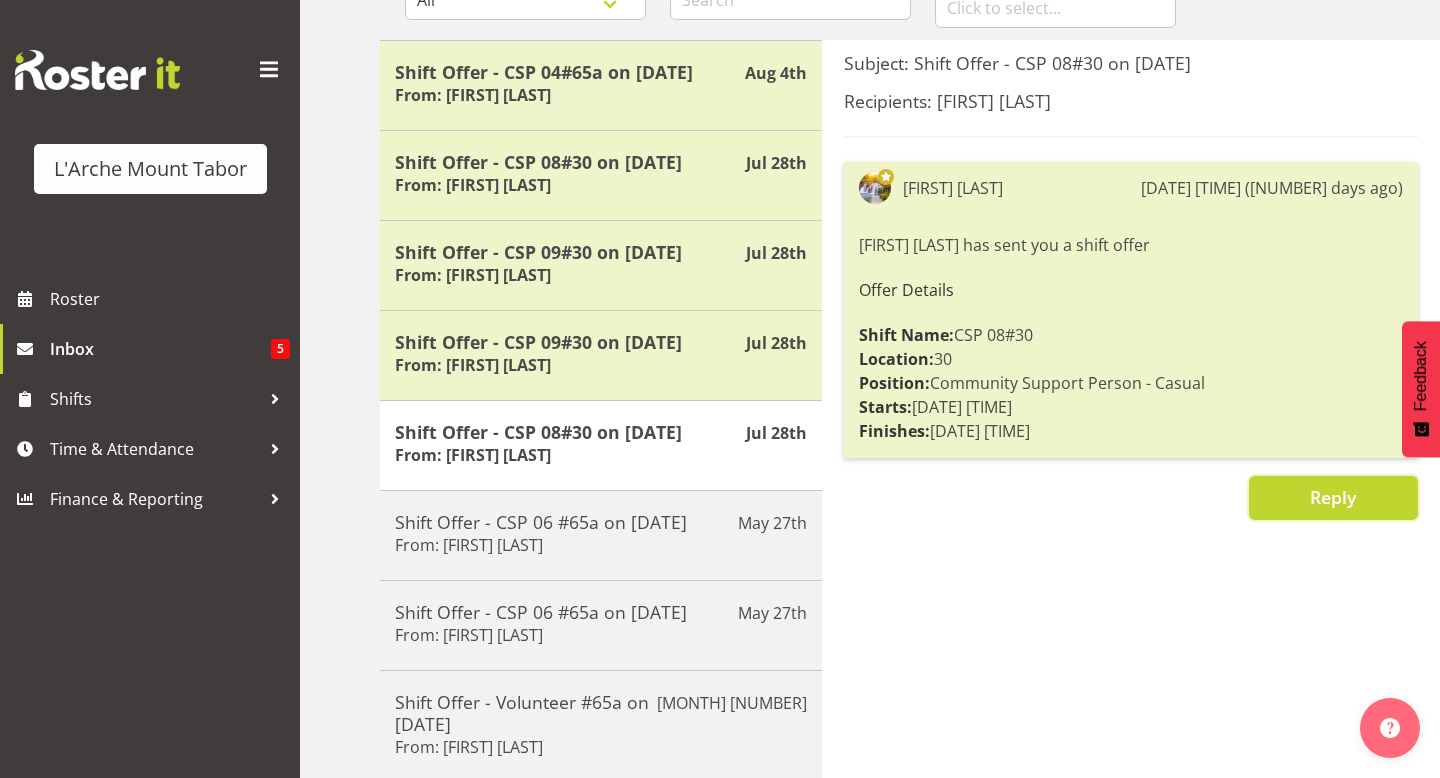 click on "Reply" at bounding box center [1333, 498] 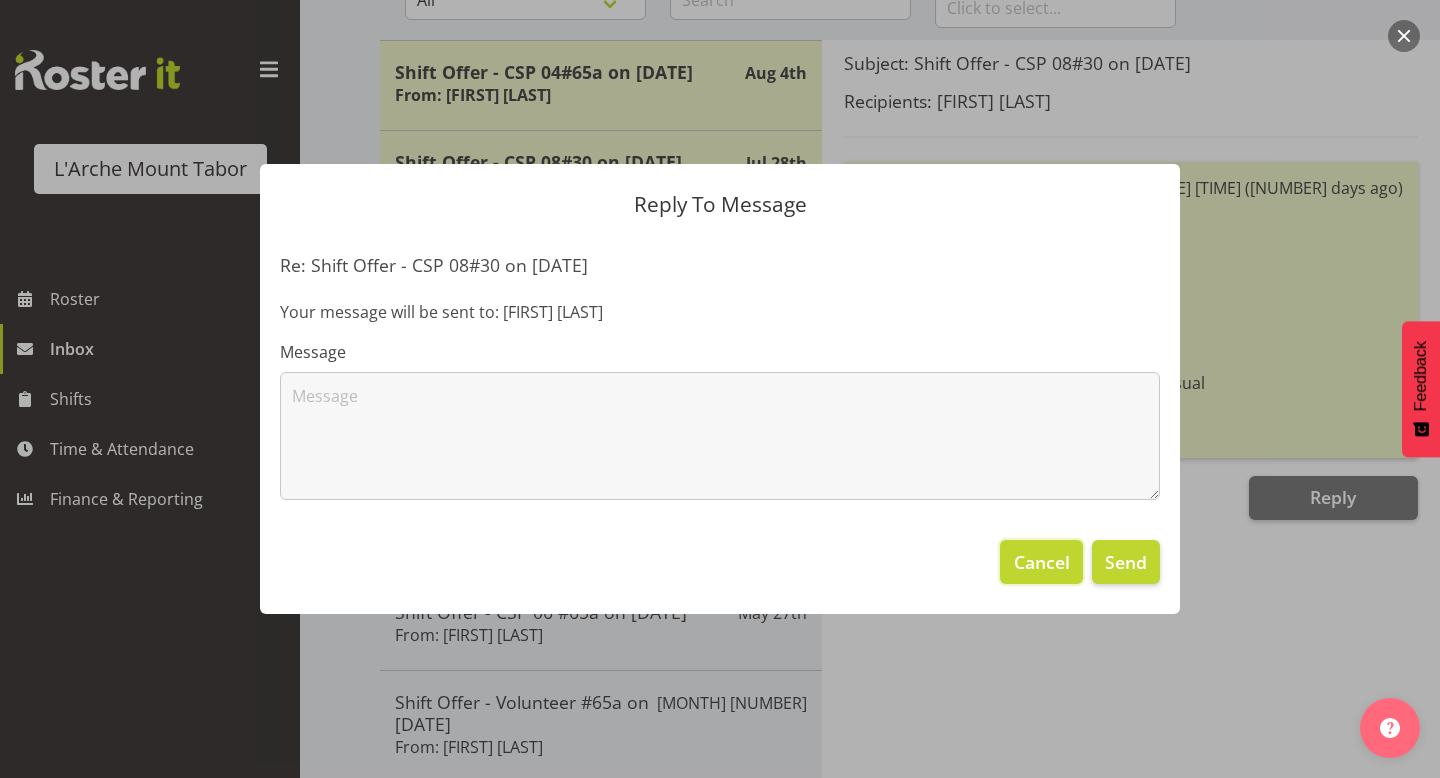 click on "Cancel" at bounding box center [1042, 562] 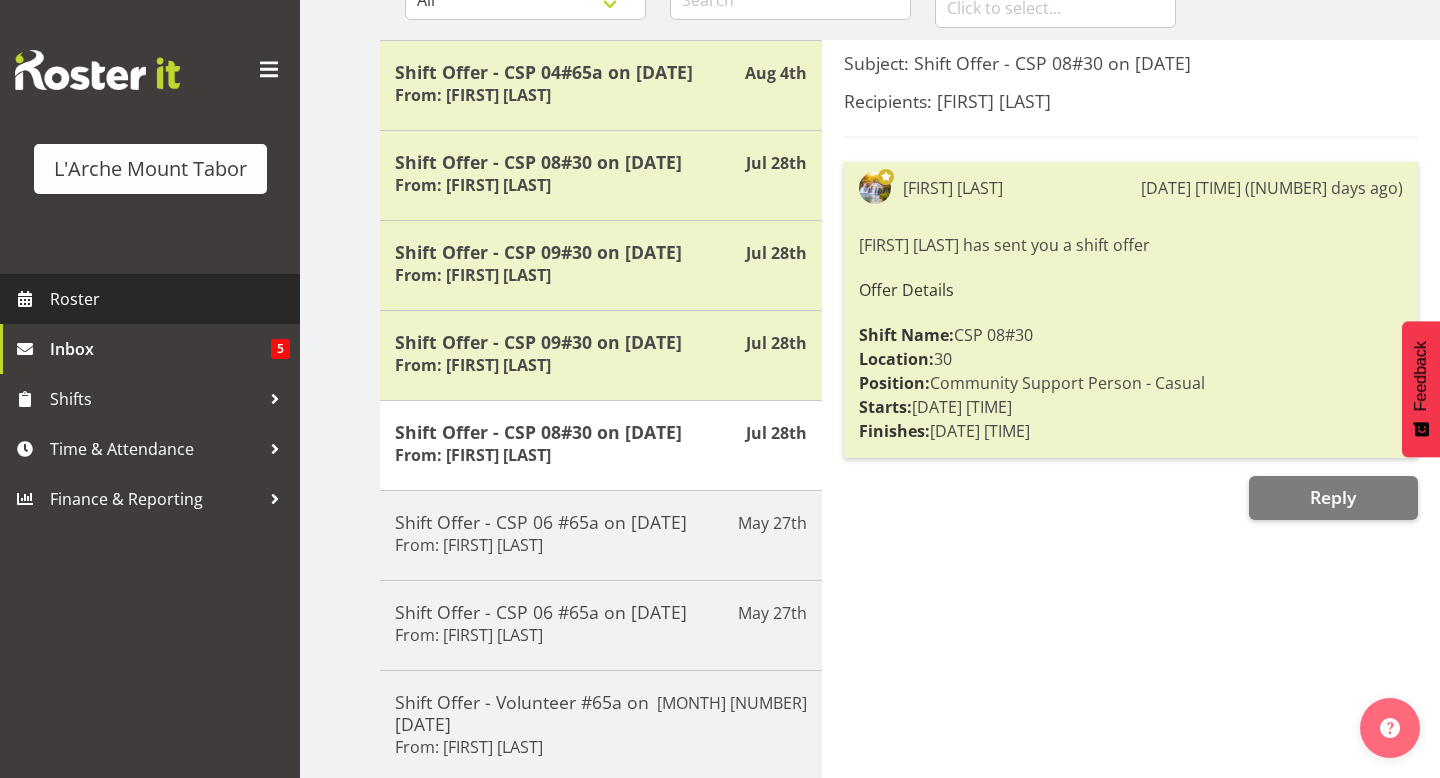 click on "Roster" at bounding box center (150, 299) 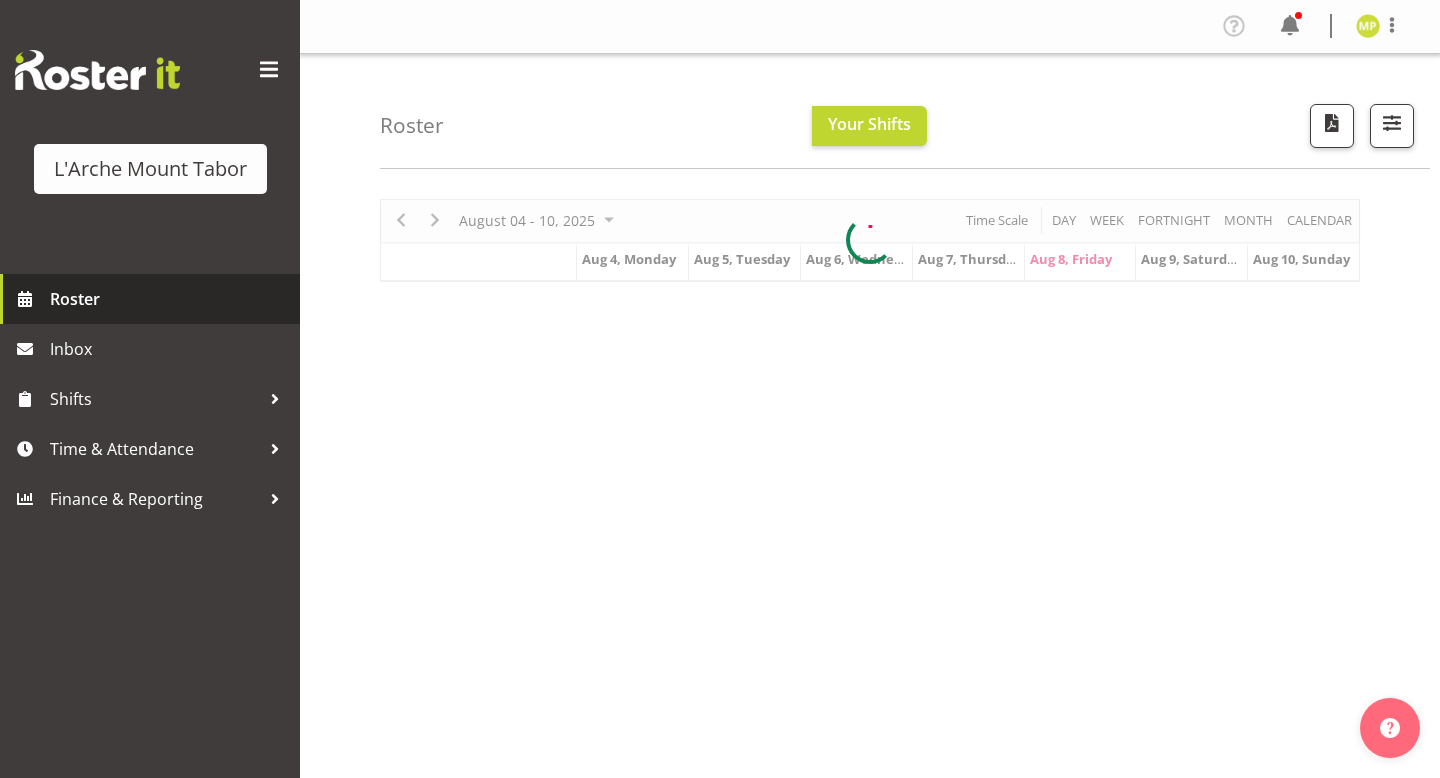 scroll, scrollTop: 0, scrollLeft: 0, axis: both 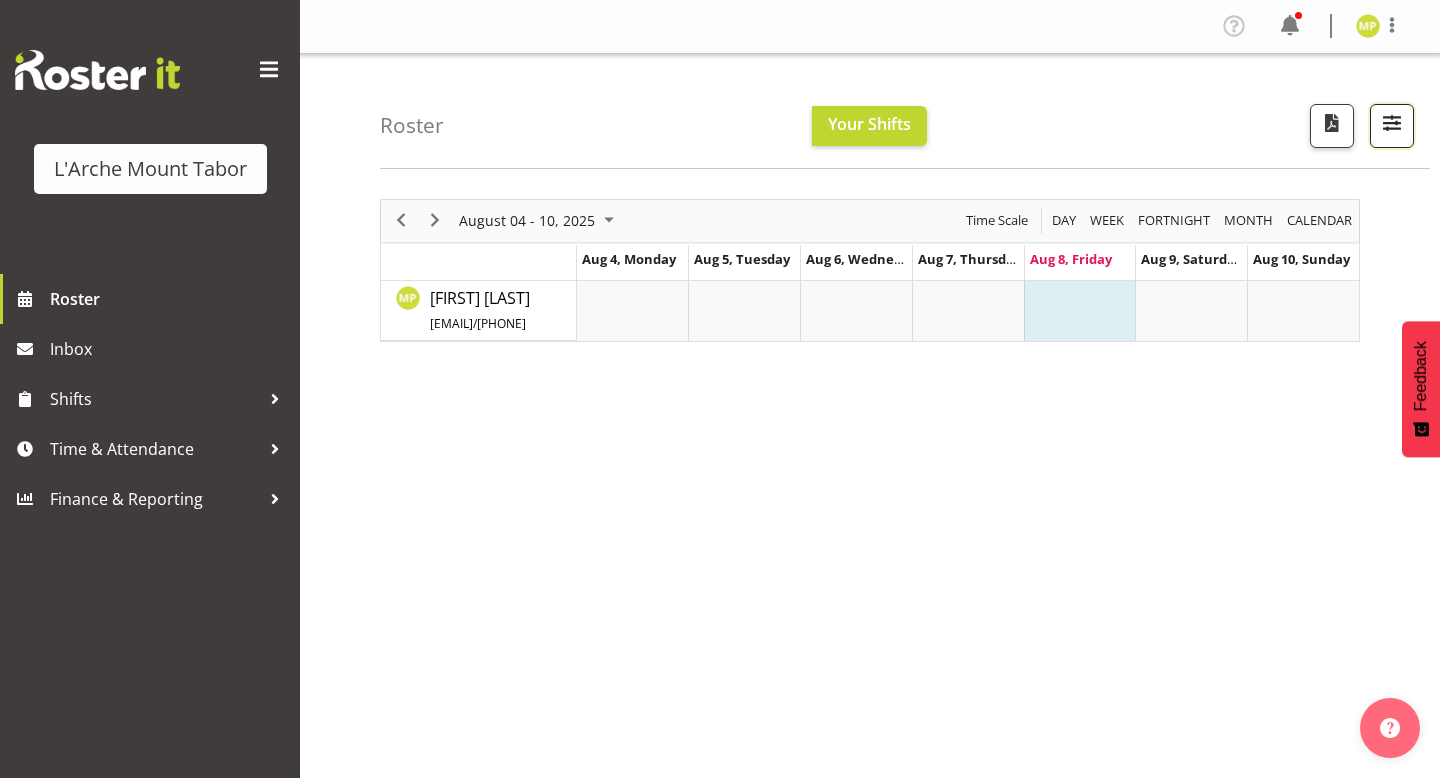 click at bounding box center [1392, 123] 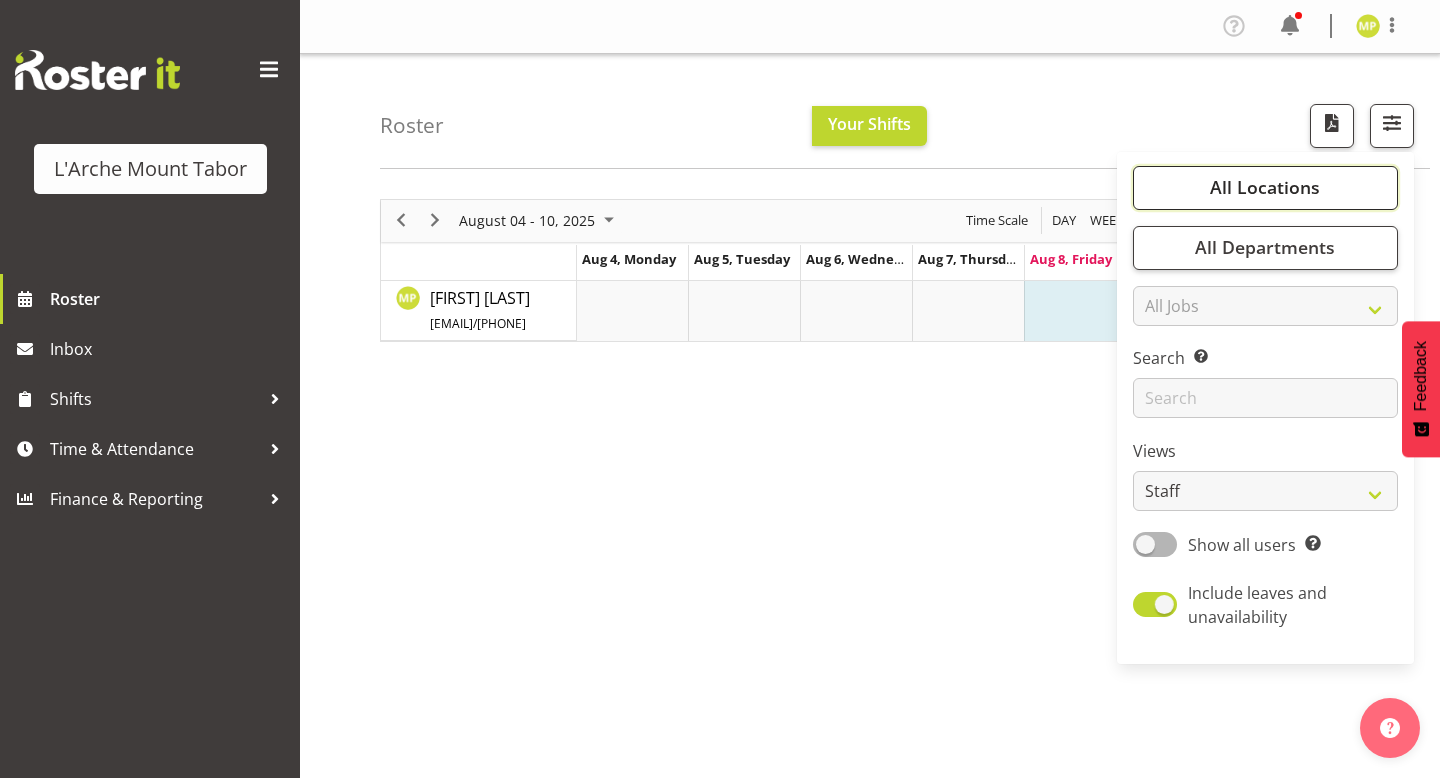 click on "All Locations" at bounding box center (1265, 187) 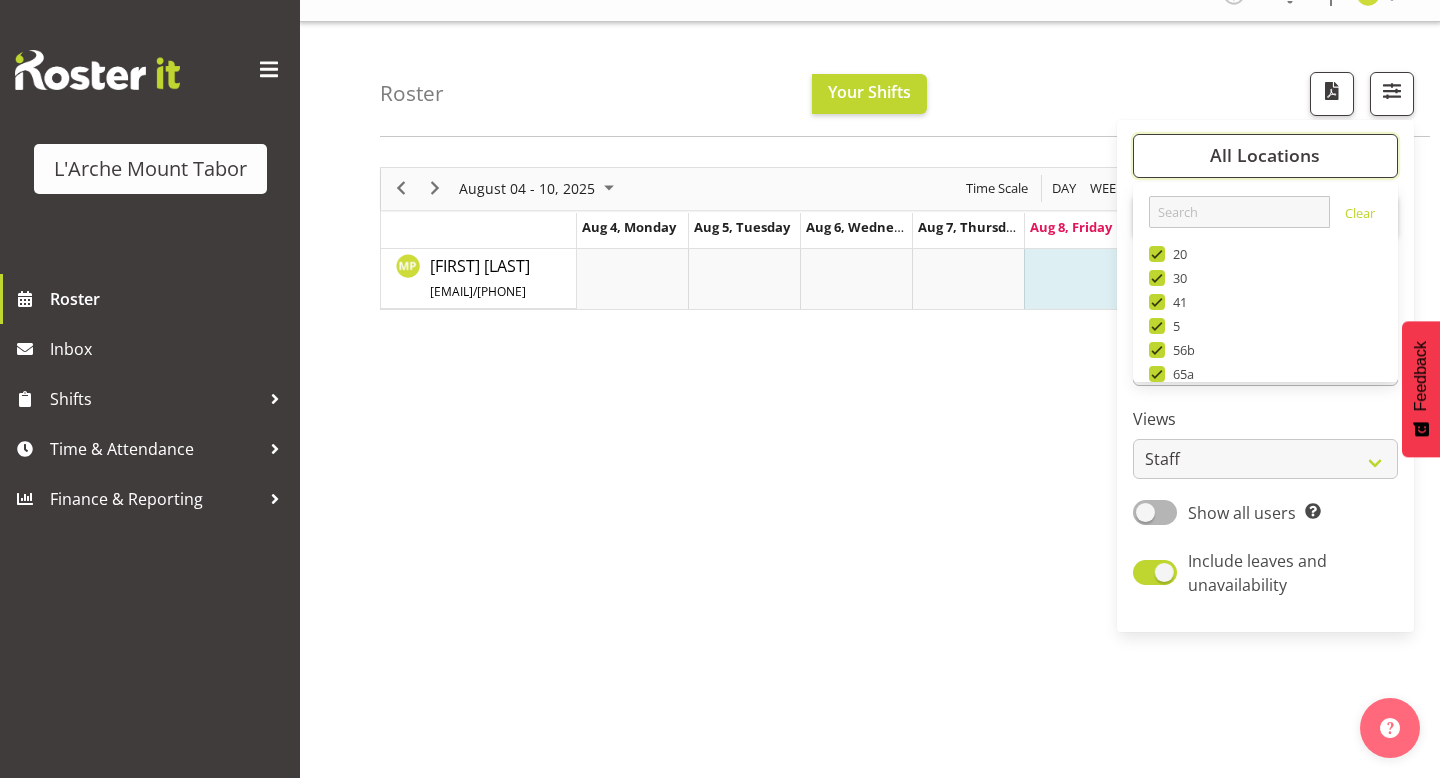 scroll, scrollTop: 46, scrollLeft: 0, axis: vertical 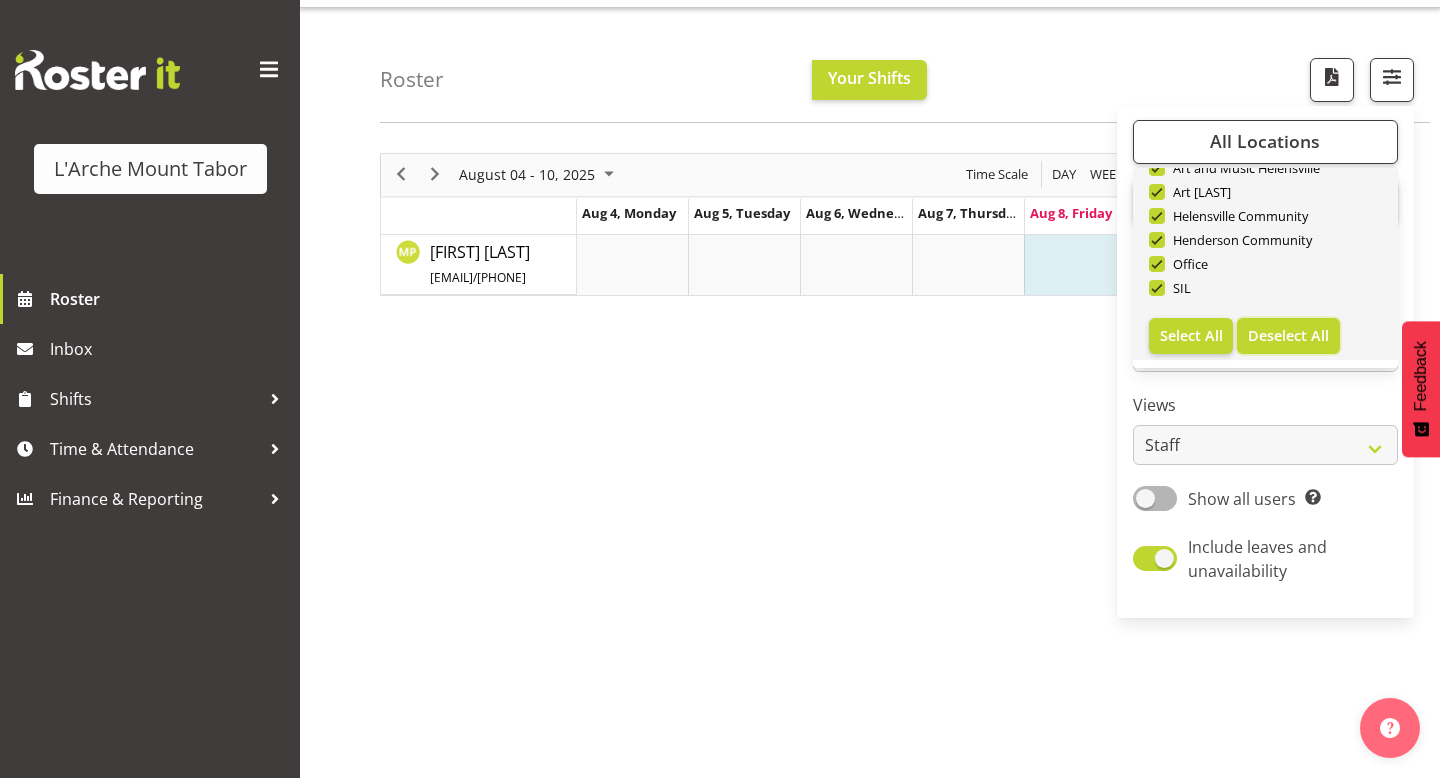 click on "Deselect All" at bounding box center [1288, 335] 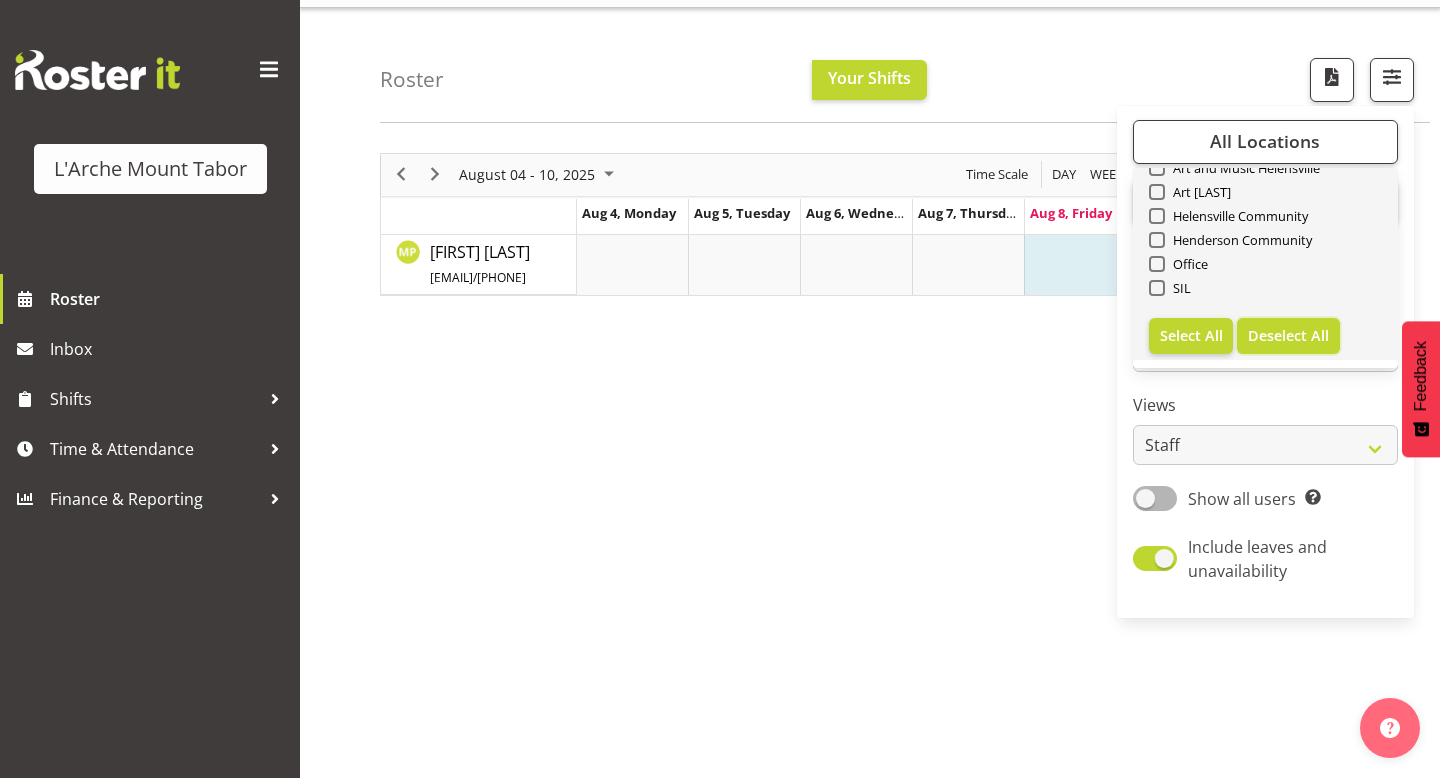 checkbox on "false" 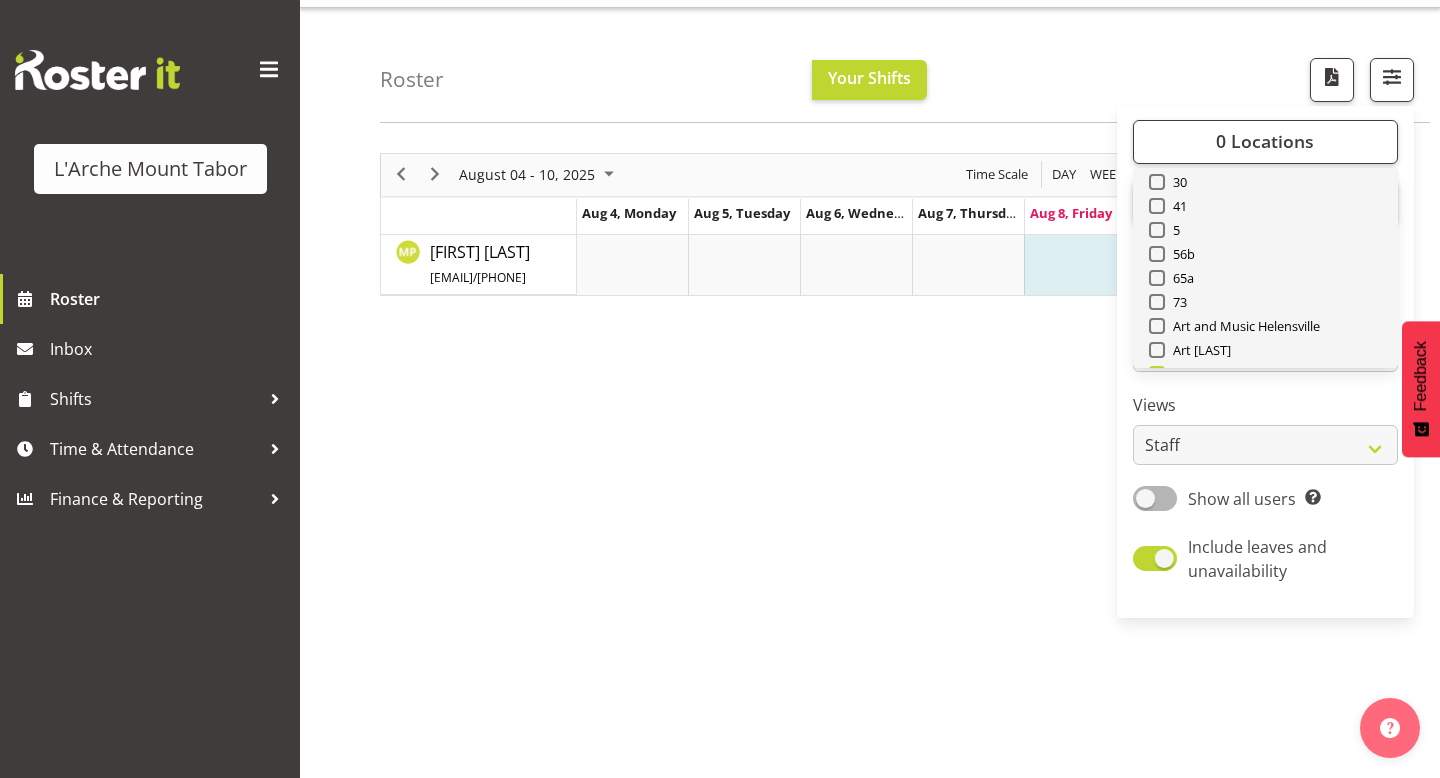 scroll, scrollTop: 64, scrollLeft: 0, axis: vertical 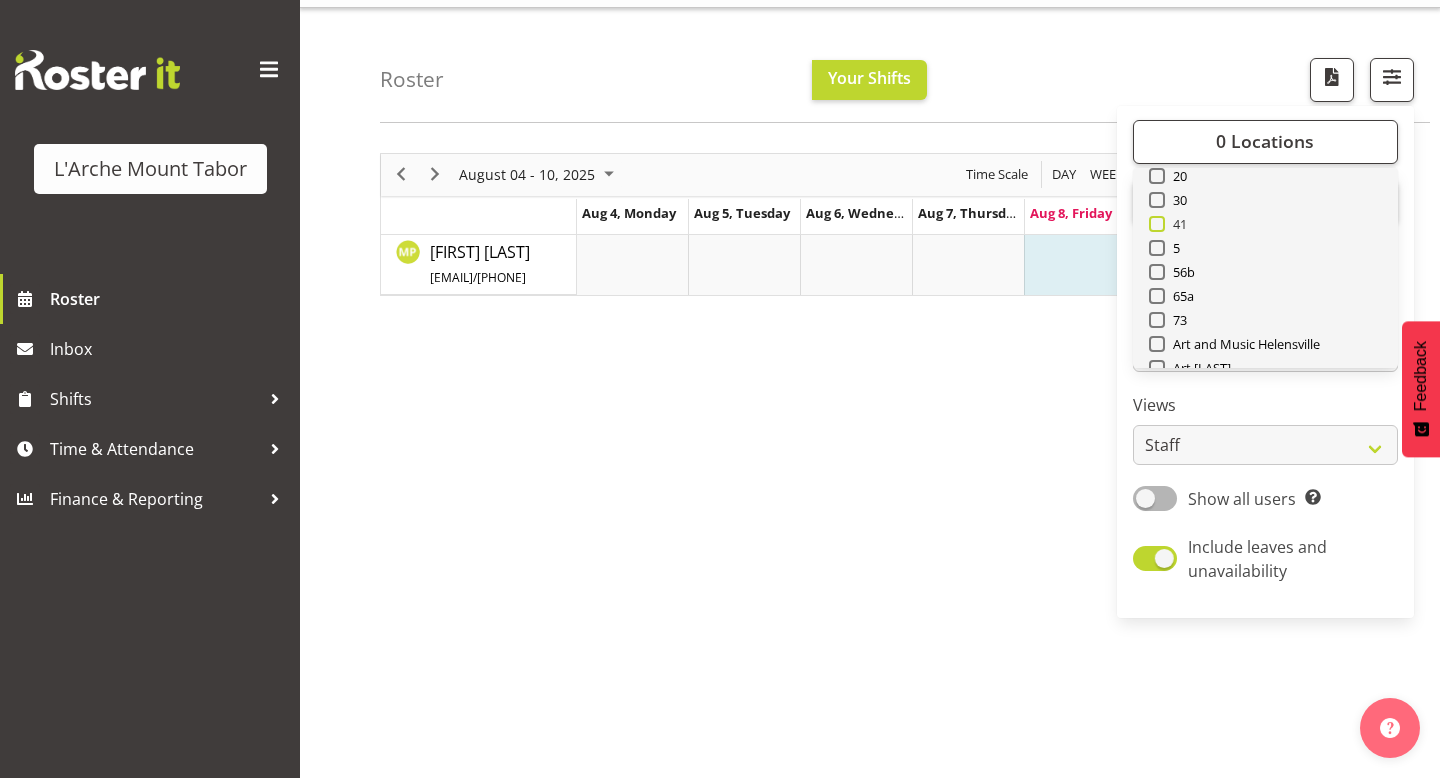 click on "41" at bounding box center [1176, 224] 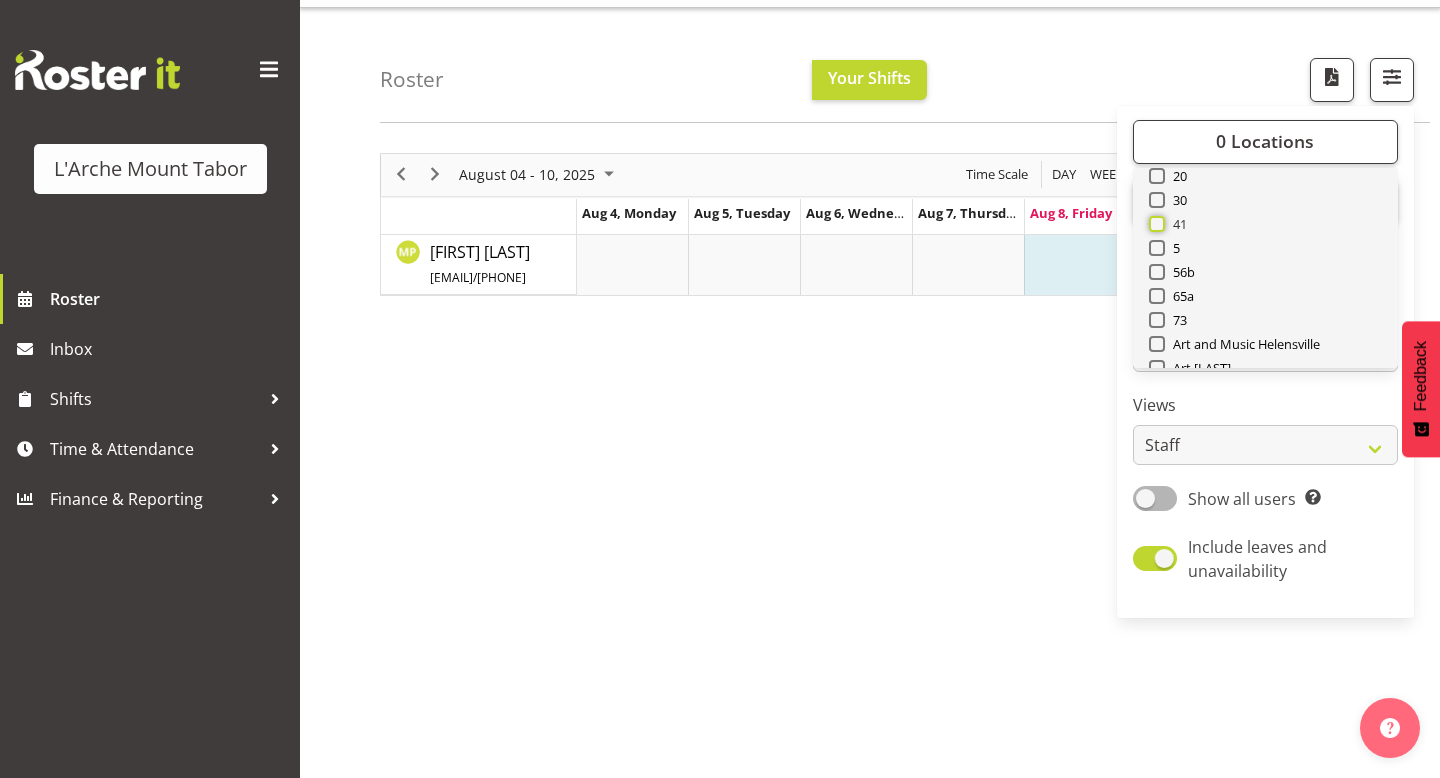 click on "41" at bounding box center (1155, 223) 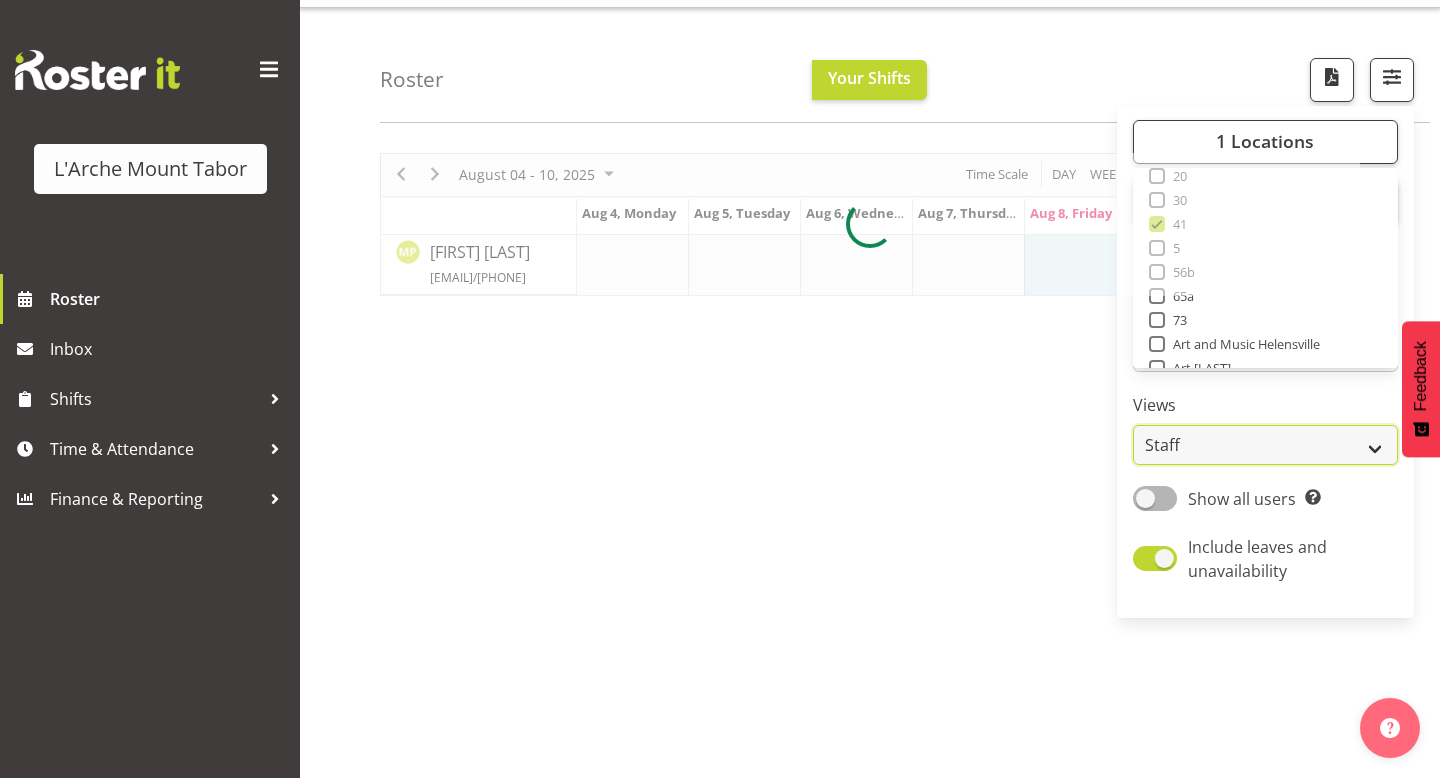 click on "Staff
Role
Shift - Horizontal
Shift - Vertical
Staff - Location" at bounding box center (1265, 445) 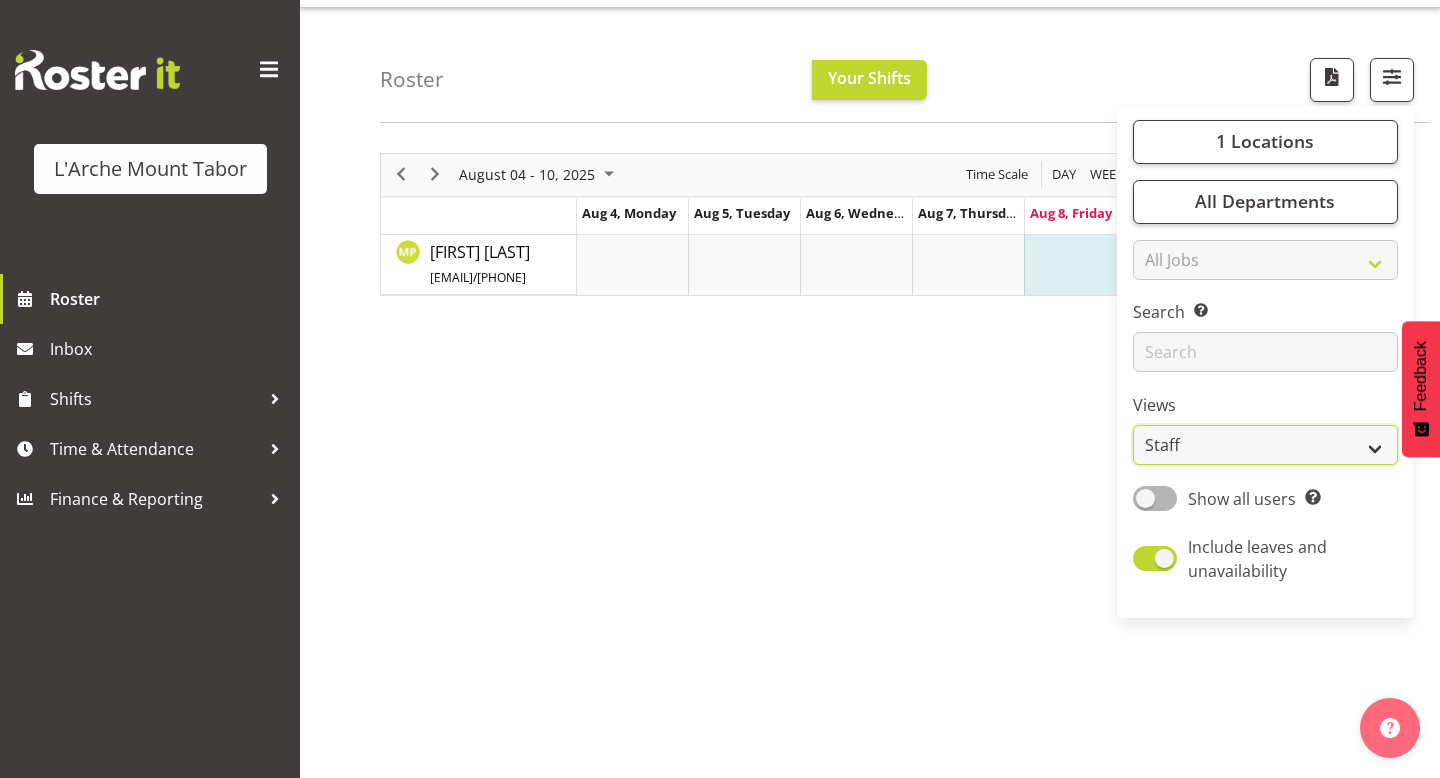 select on "role" 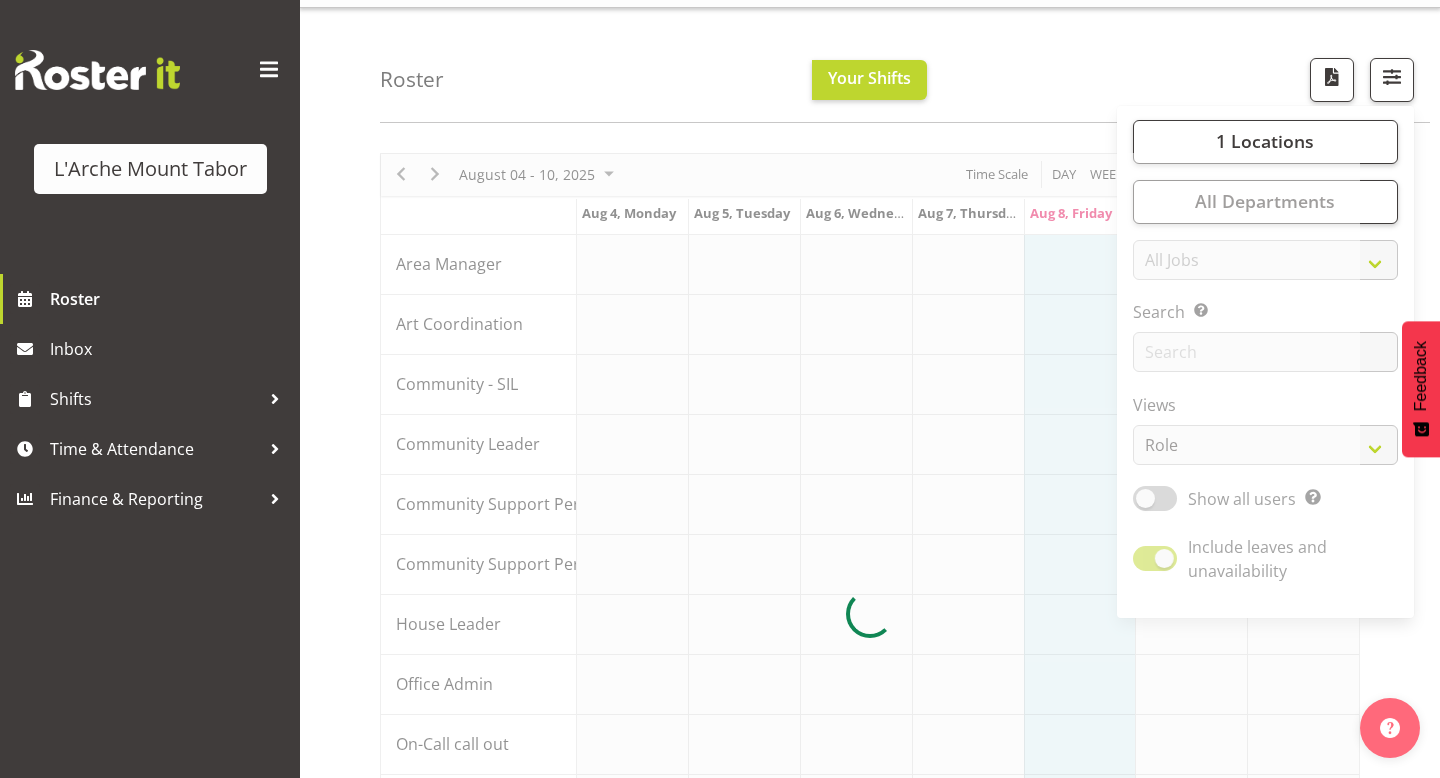 click on "Roster   Your Shifts
1 Locations
Clear
20
30
41
5
56b
65a
73
Art and Music Helensville
Art [LAST]
Clear" at bounding box center [905, 65] 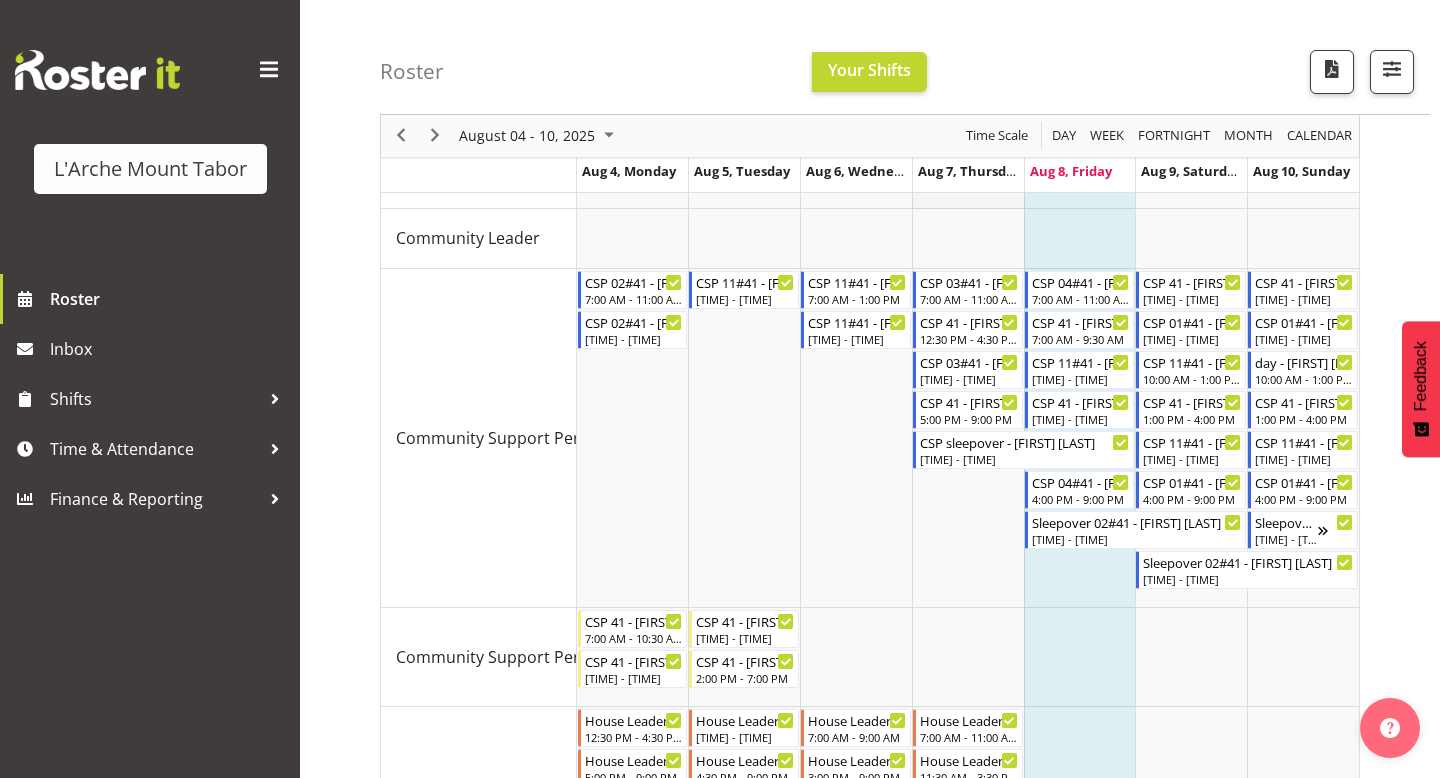 scroll, scrollTop: 251, scrollLeft: 0, axis: vertical 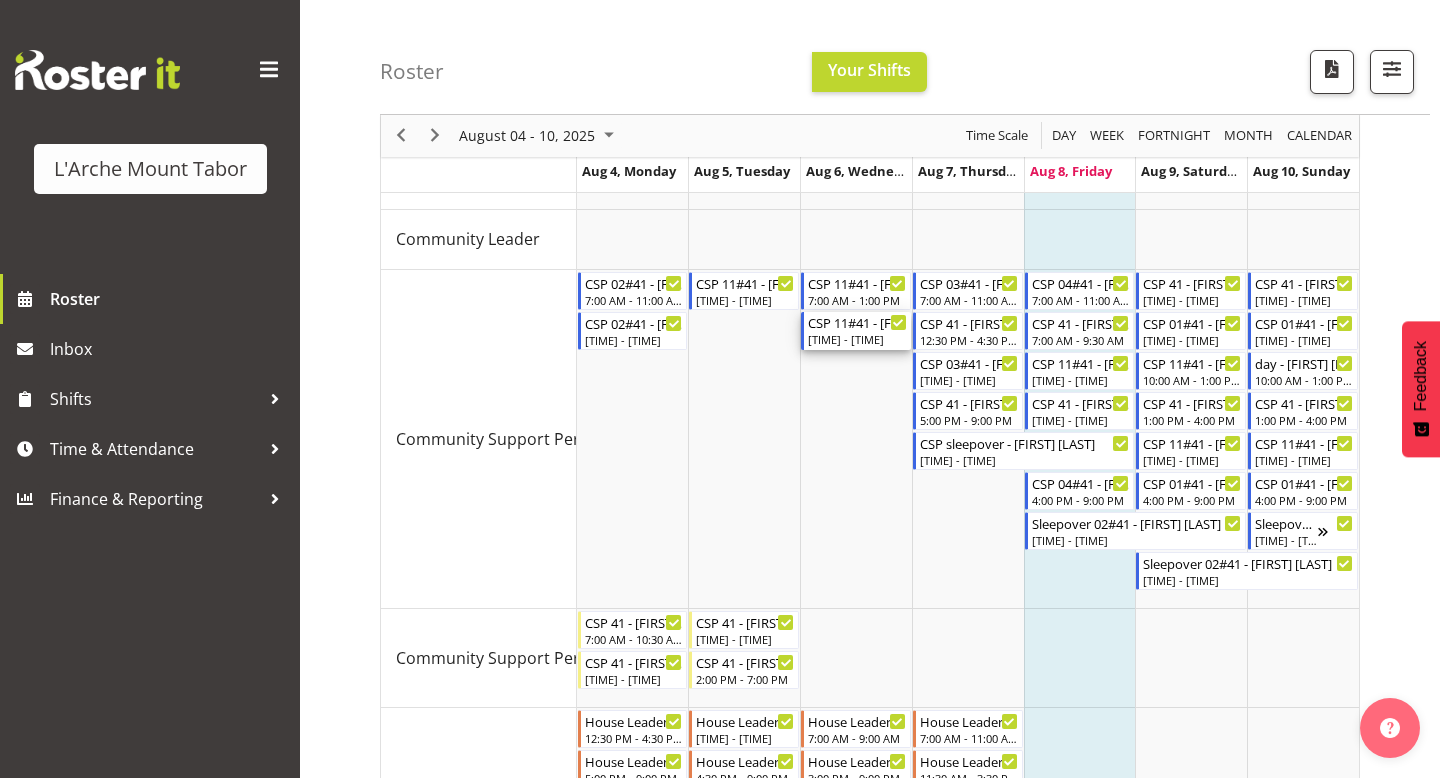 click on "[TIME] - [TIME]" at bounding box center (857, 339) 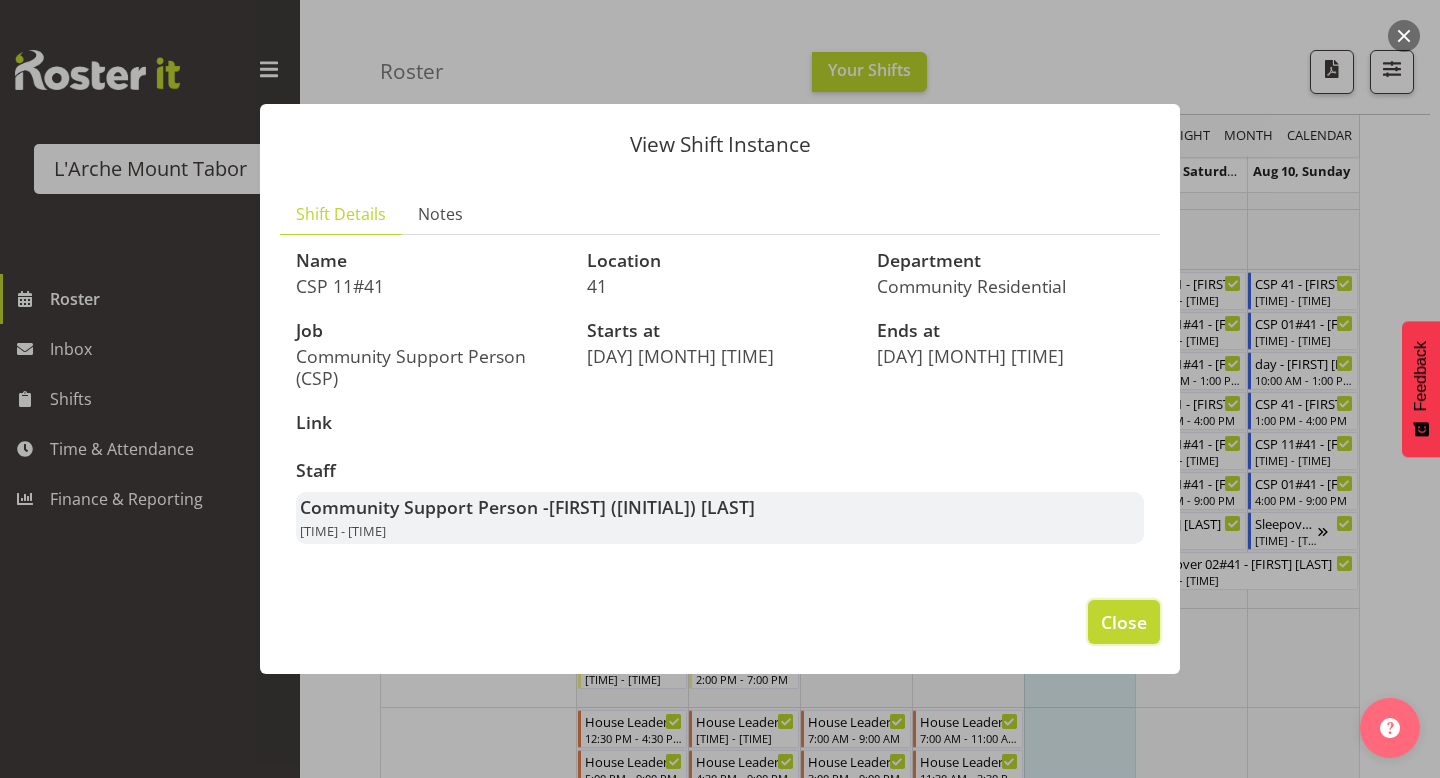 click on "Close" at bounding box center [1124, 622] 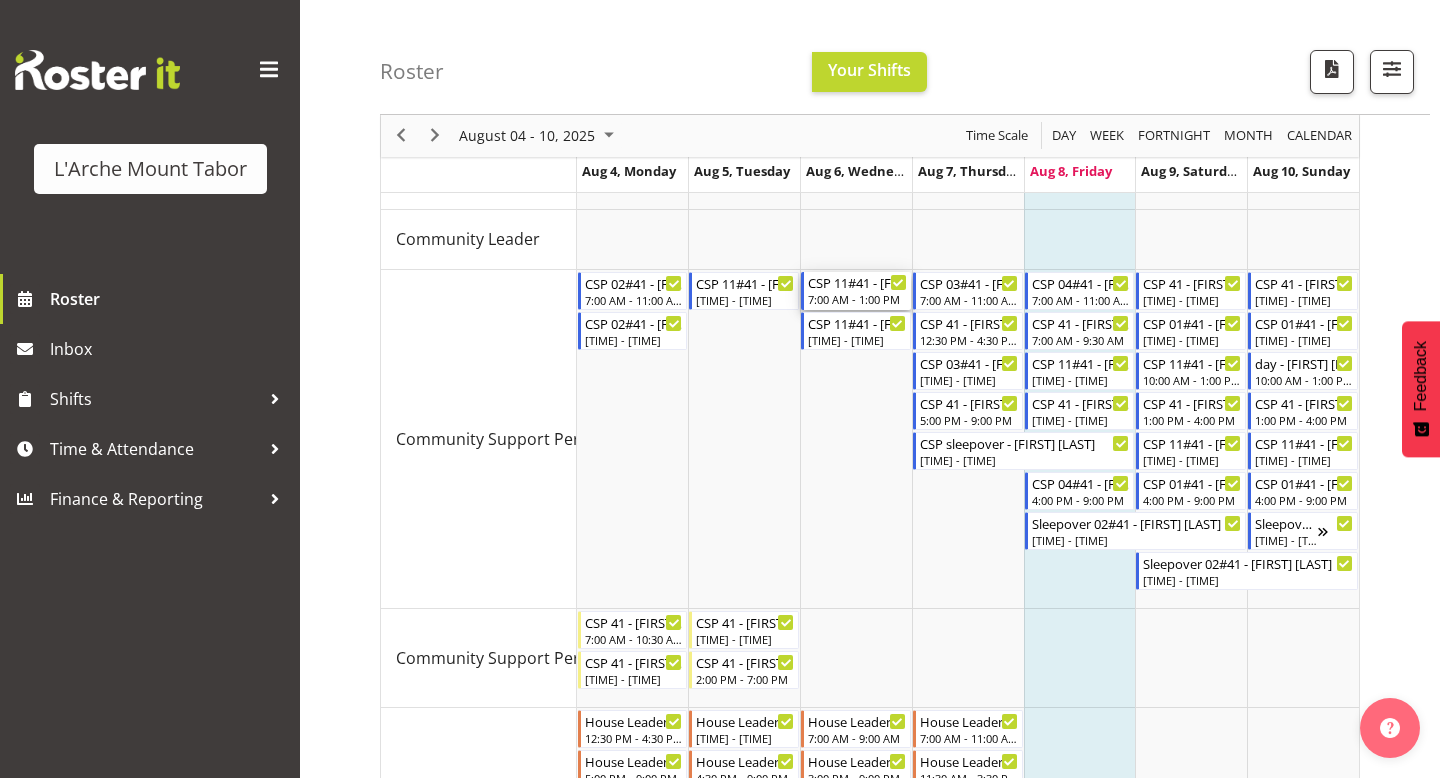 click on "CSP 11#41 - [FIRST] [LAST]" at bounding box center (857, 282) 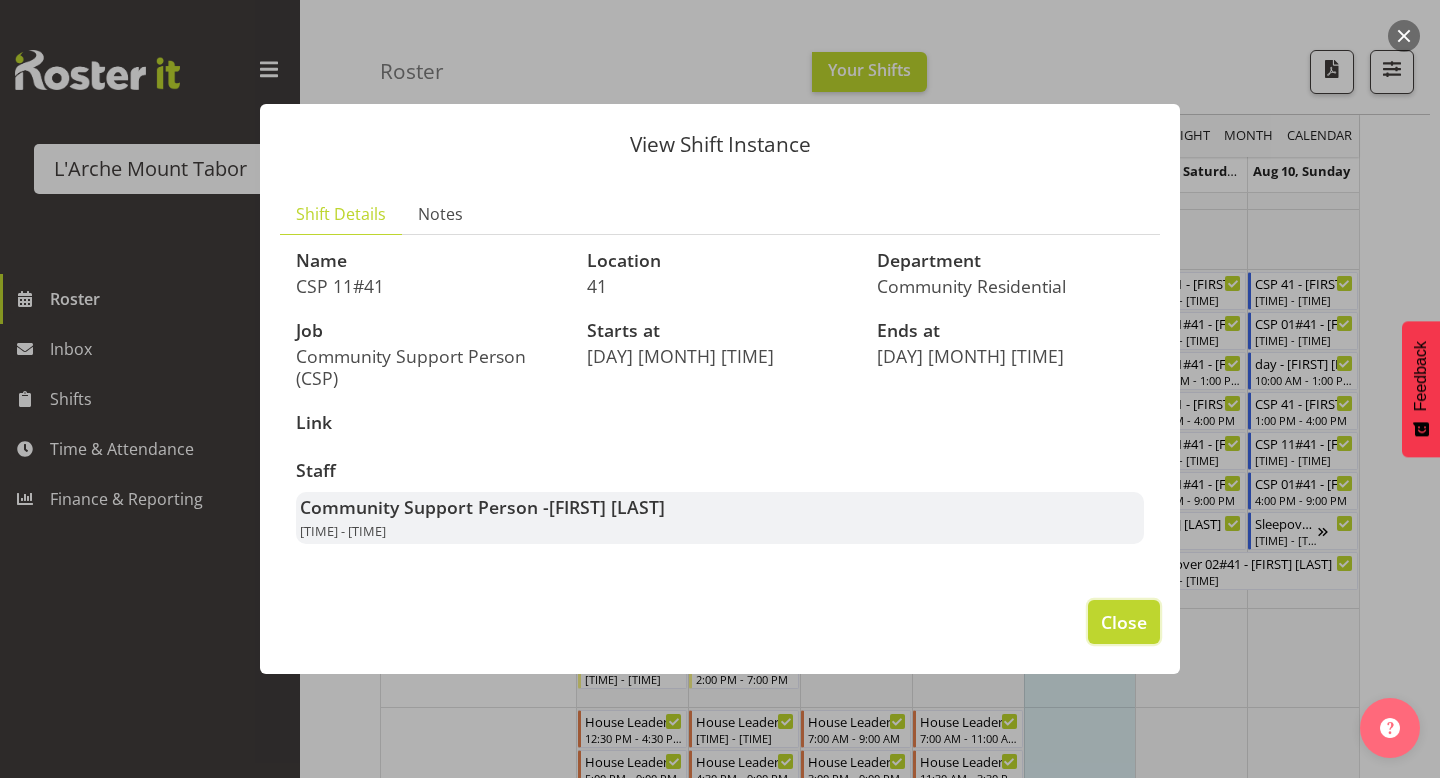 click on "Close" at bounding box center (1124, 622) 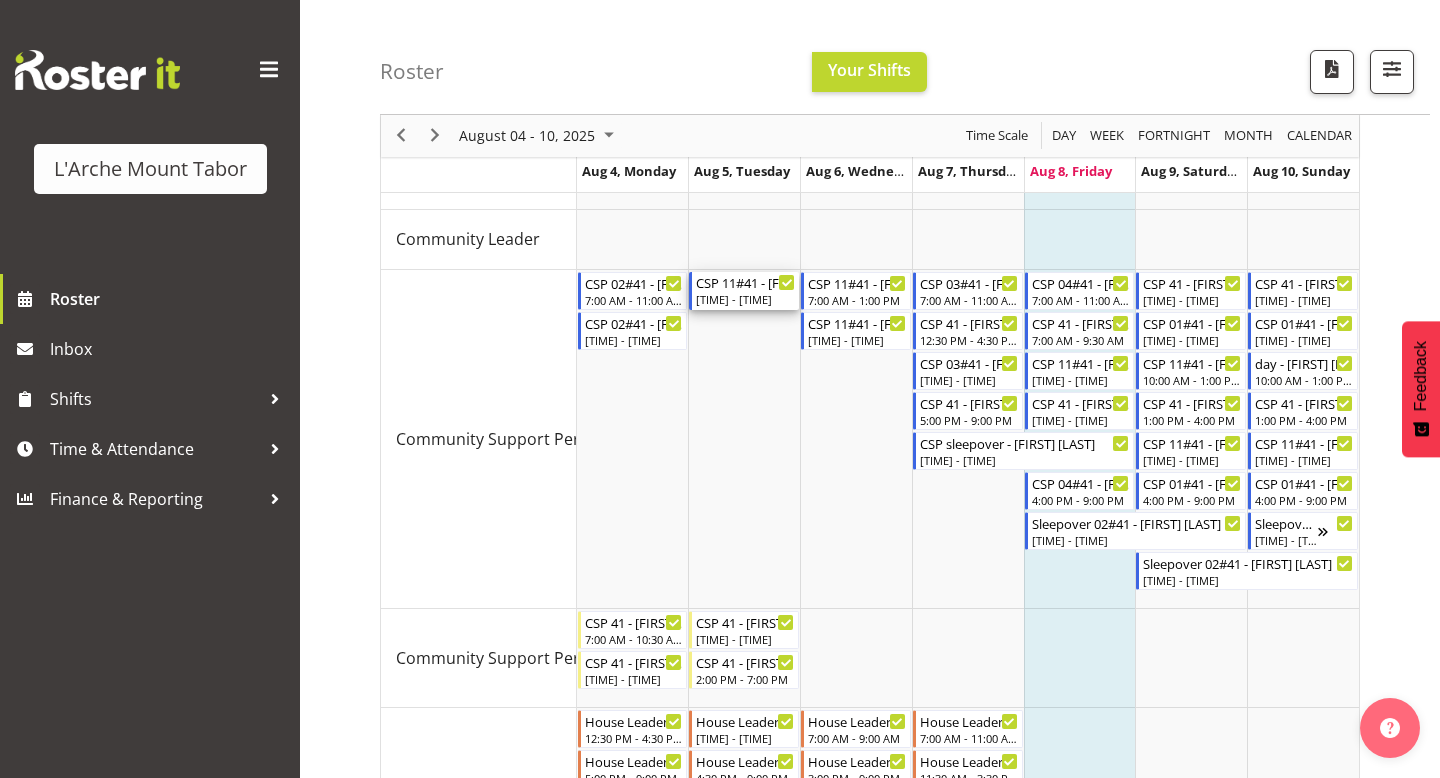 click on "CSP 11#41 - [FIRST] [LAST]" at bounding box center [745, 282] 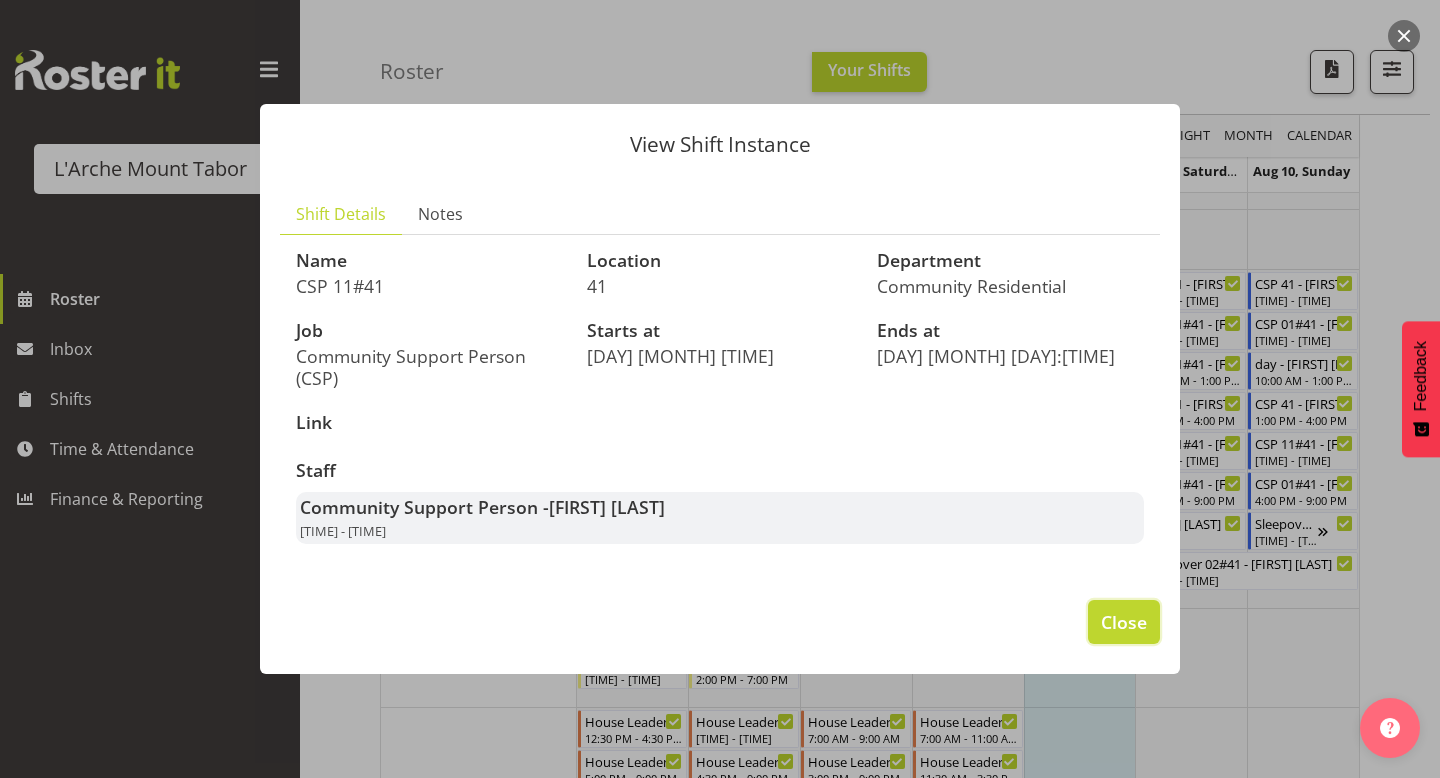 click on "Close" at bounding box center (1124, 622) 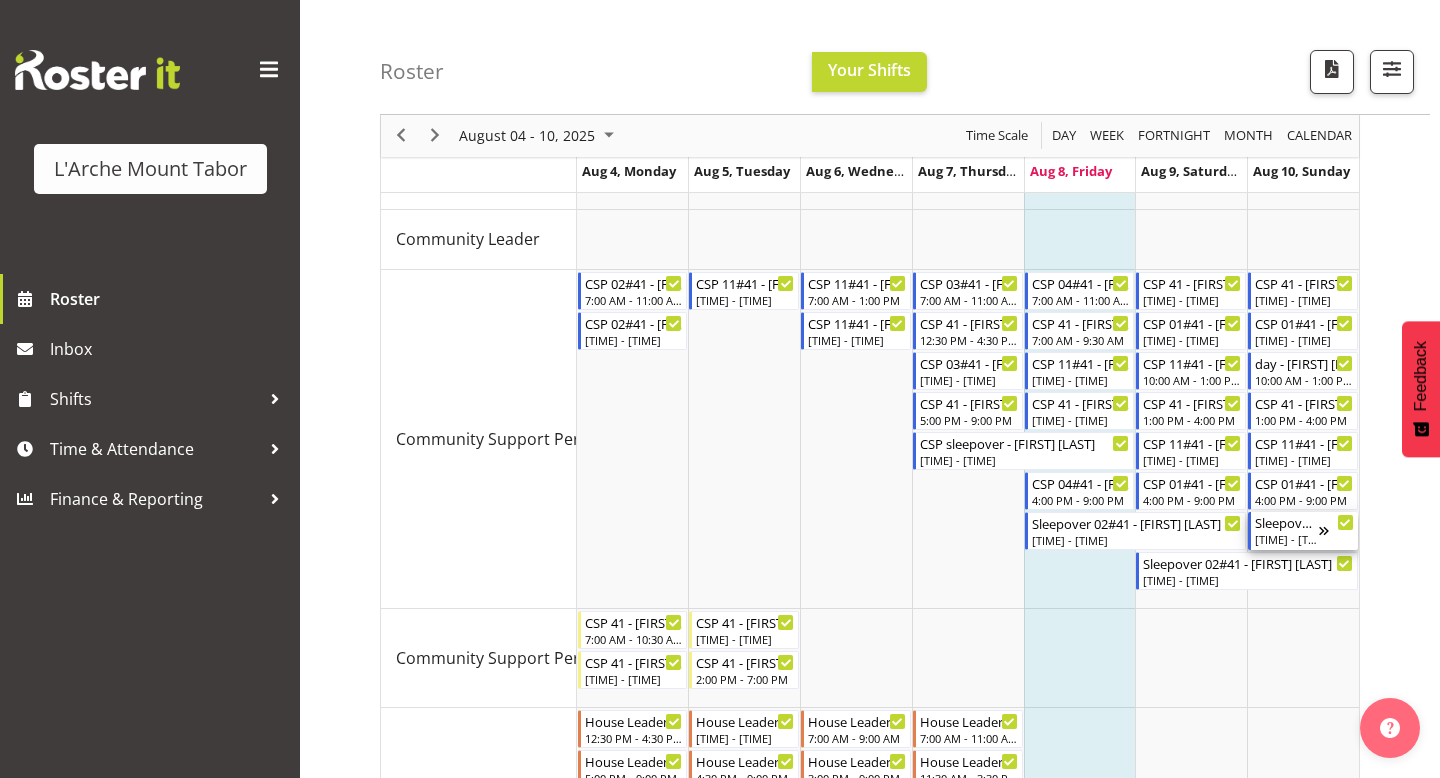 click on "[TIME] - [TIME]" at bounding box center (1287, 539) 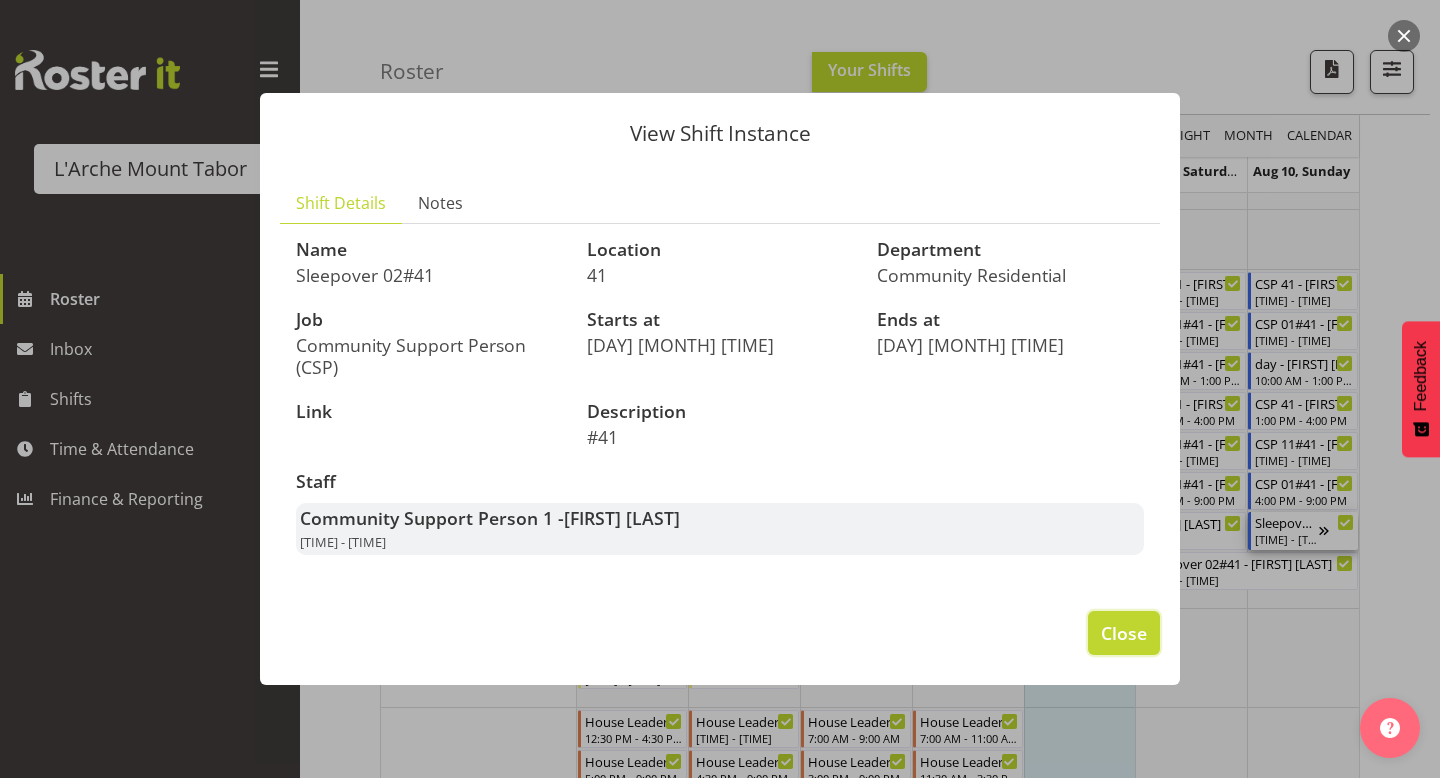 click on "Close" at bounding box center (1124, 633) 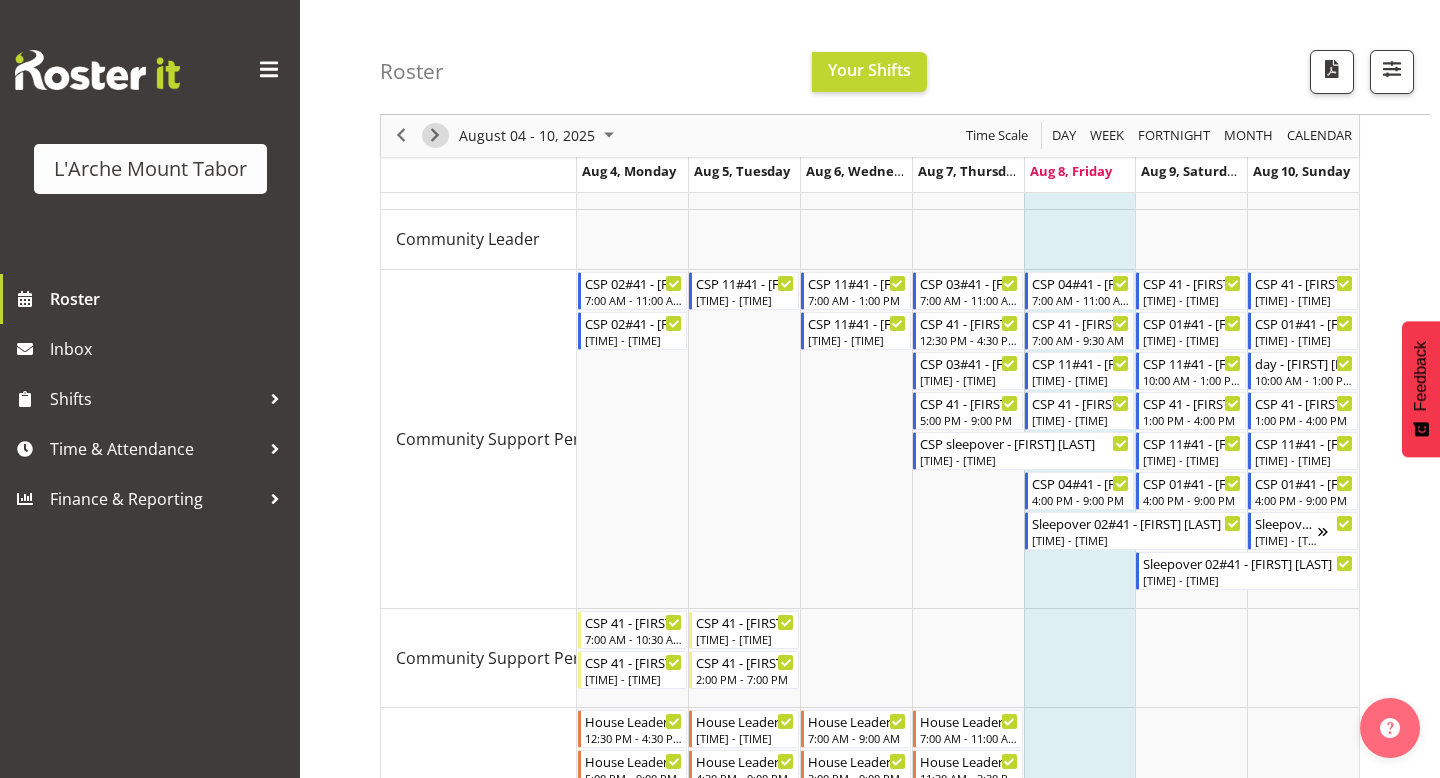 click at bounding box center [435, 136] 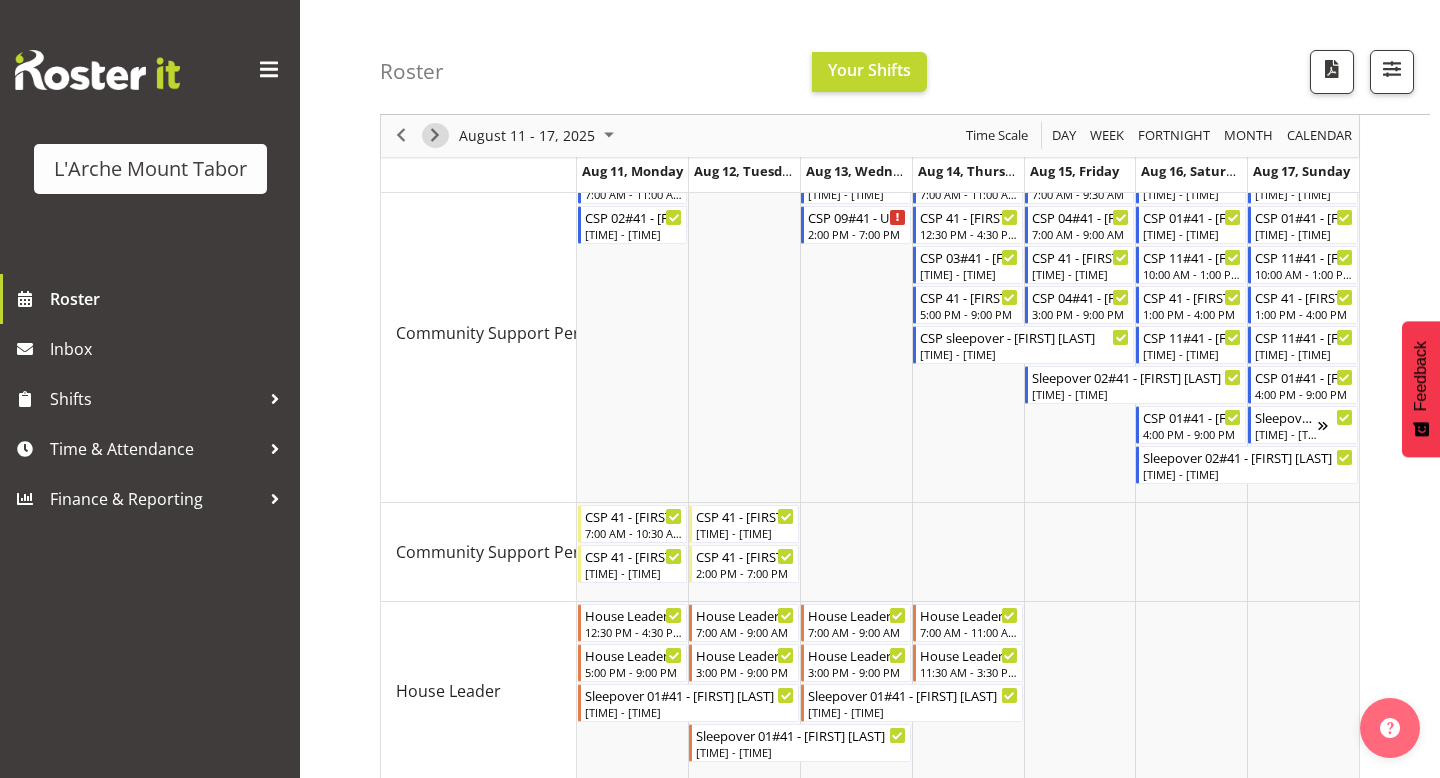 scroll, scrollTop: 360, scrollLeft: 0, axis: vertical 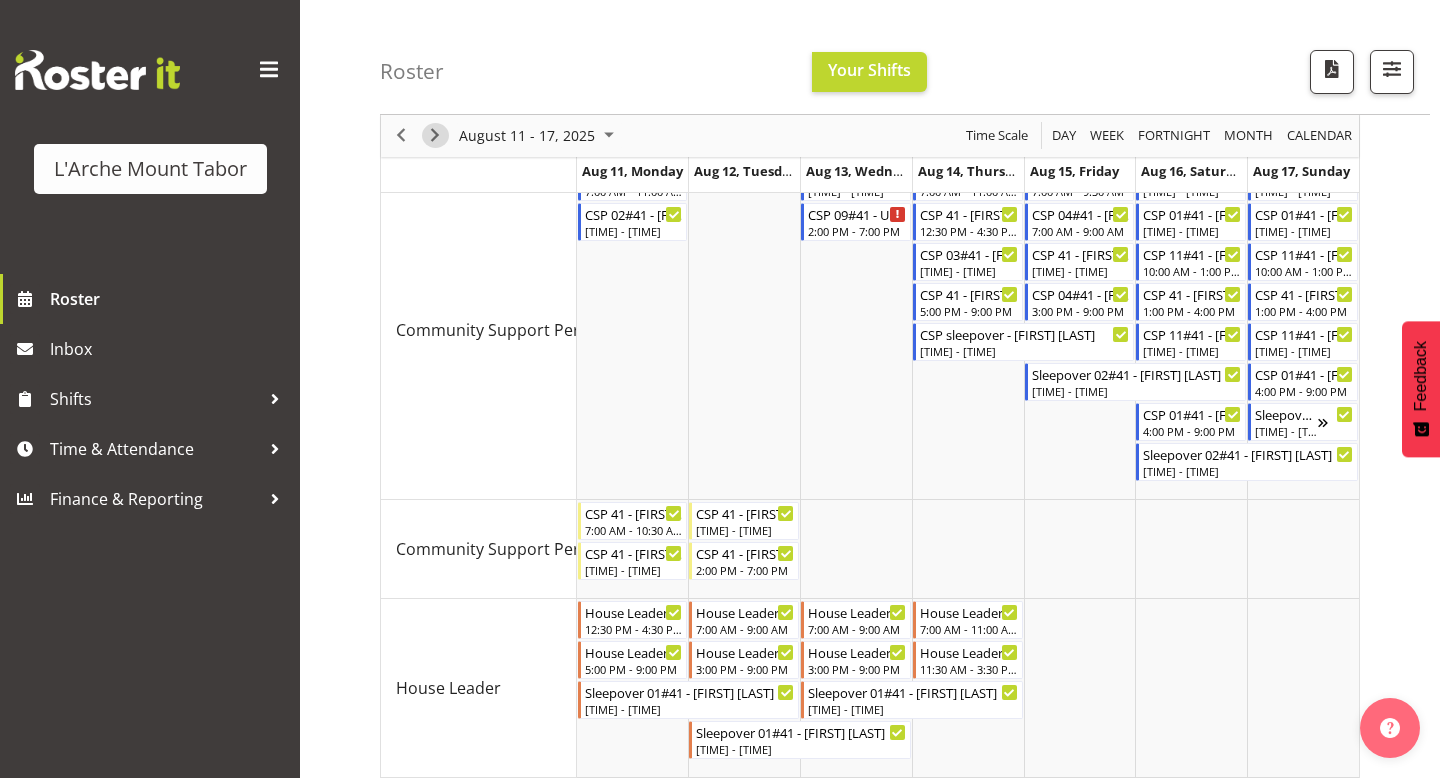 click at bounding box center [435, 136] 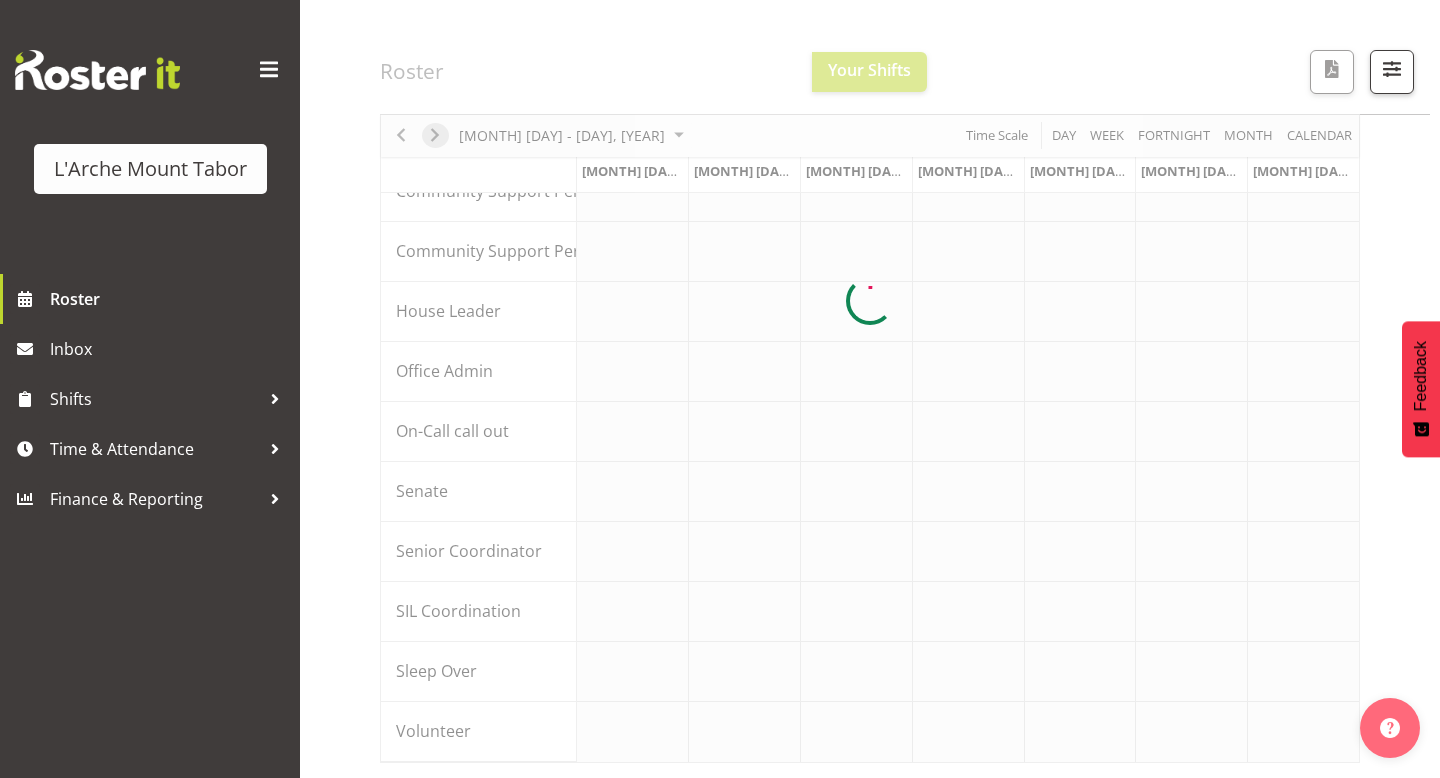 scroll, scrollTop: 358, scrollLeft: 0, axis: vertical 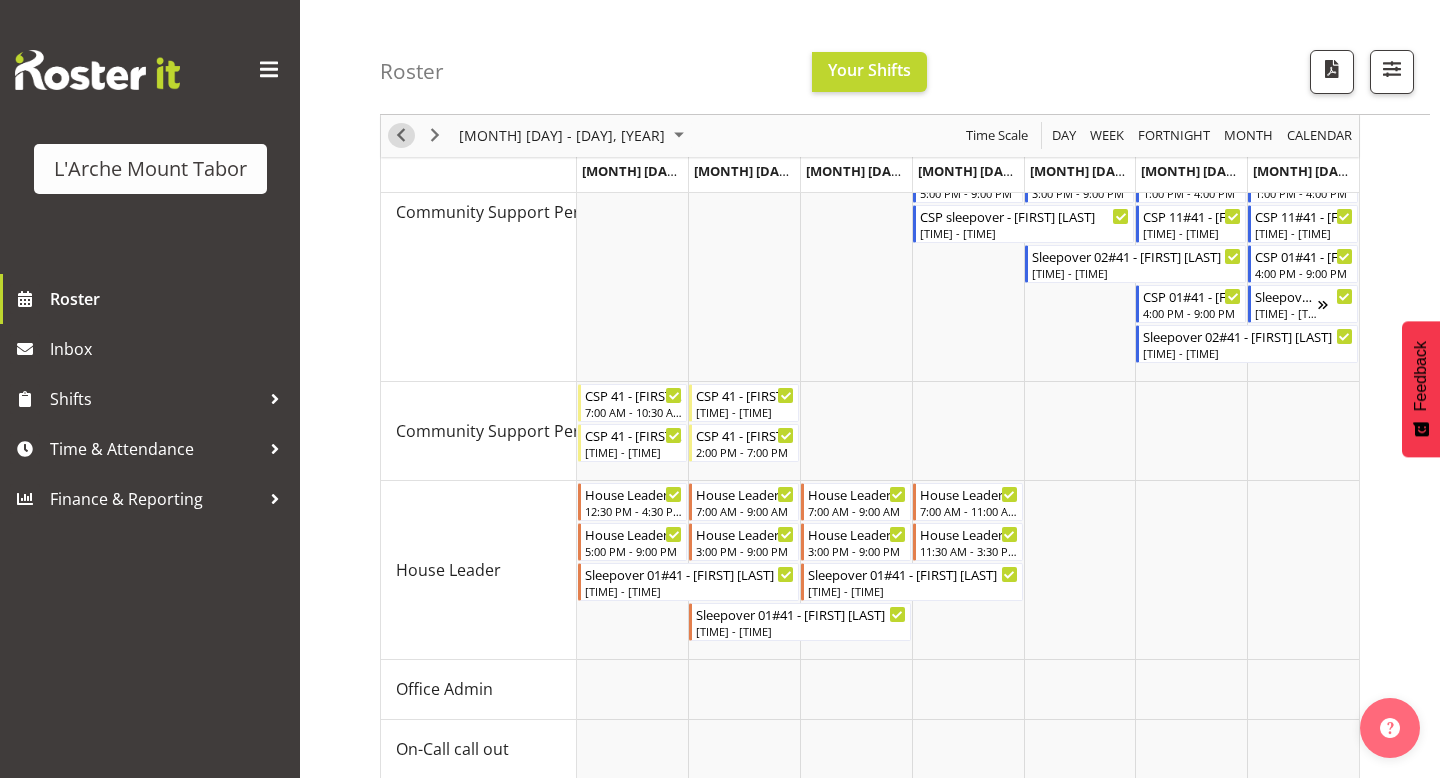 click at bounding box center [401, 136] 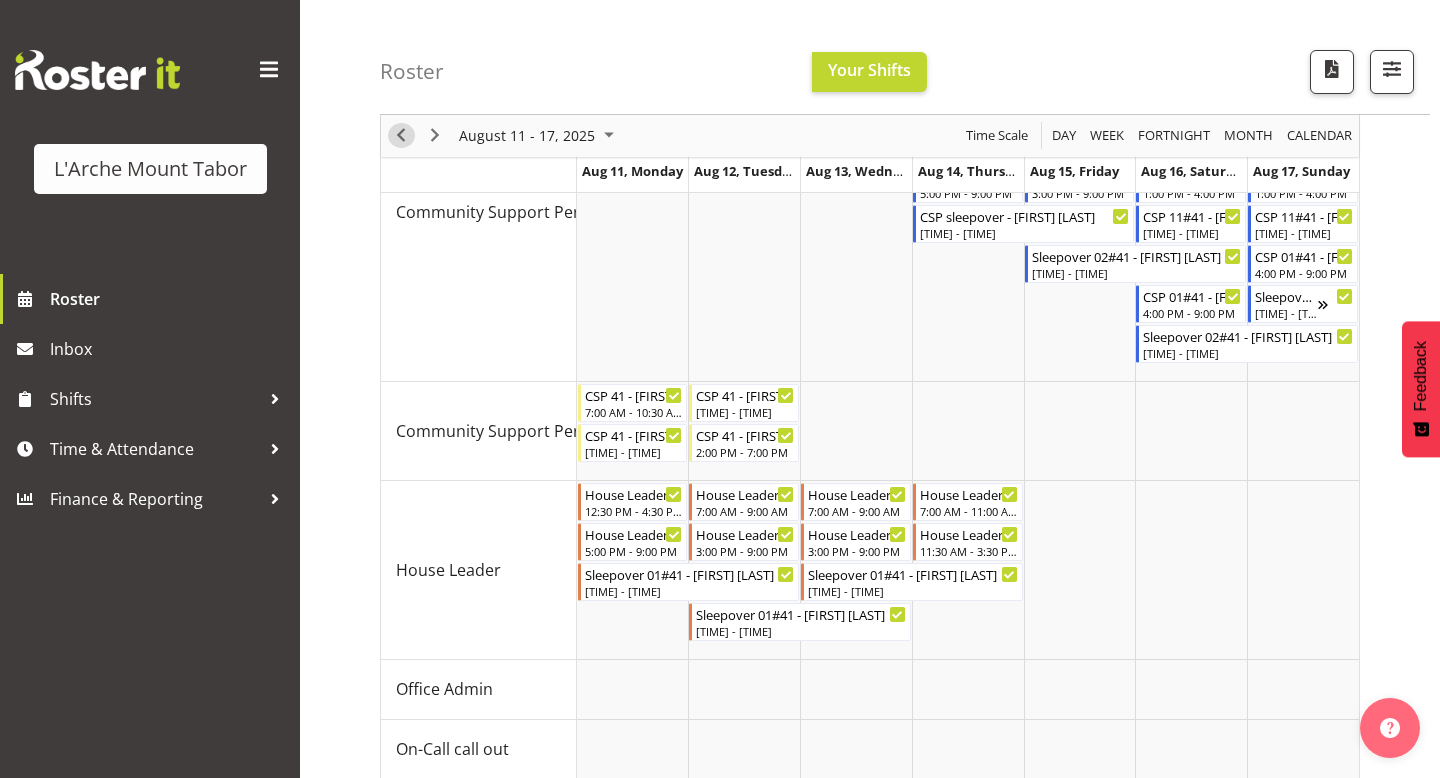 click at bounding box center [401, 136] 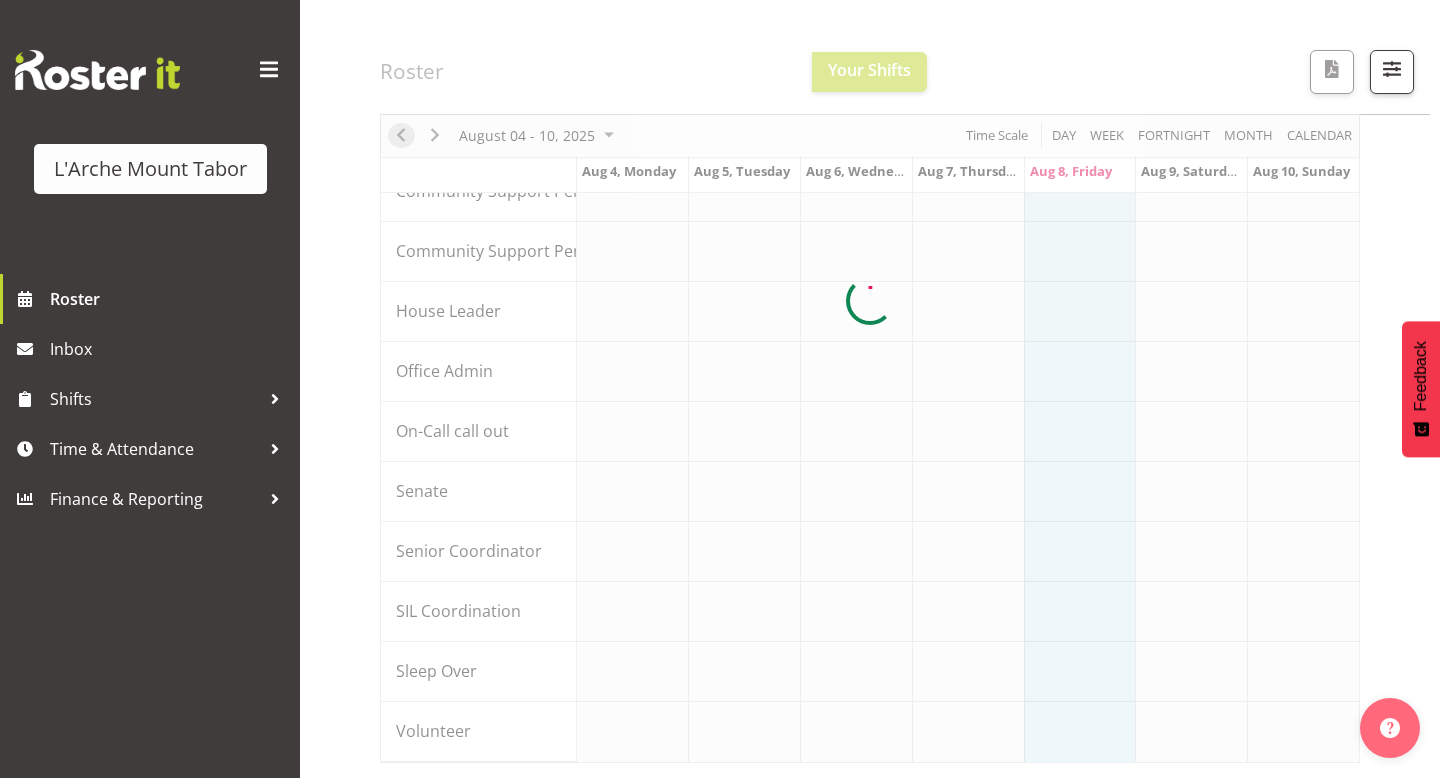 scroll, scrollTop: 358, scrollLeft: 0, axis: vertical 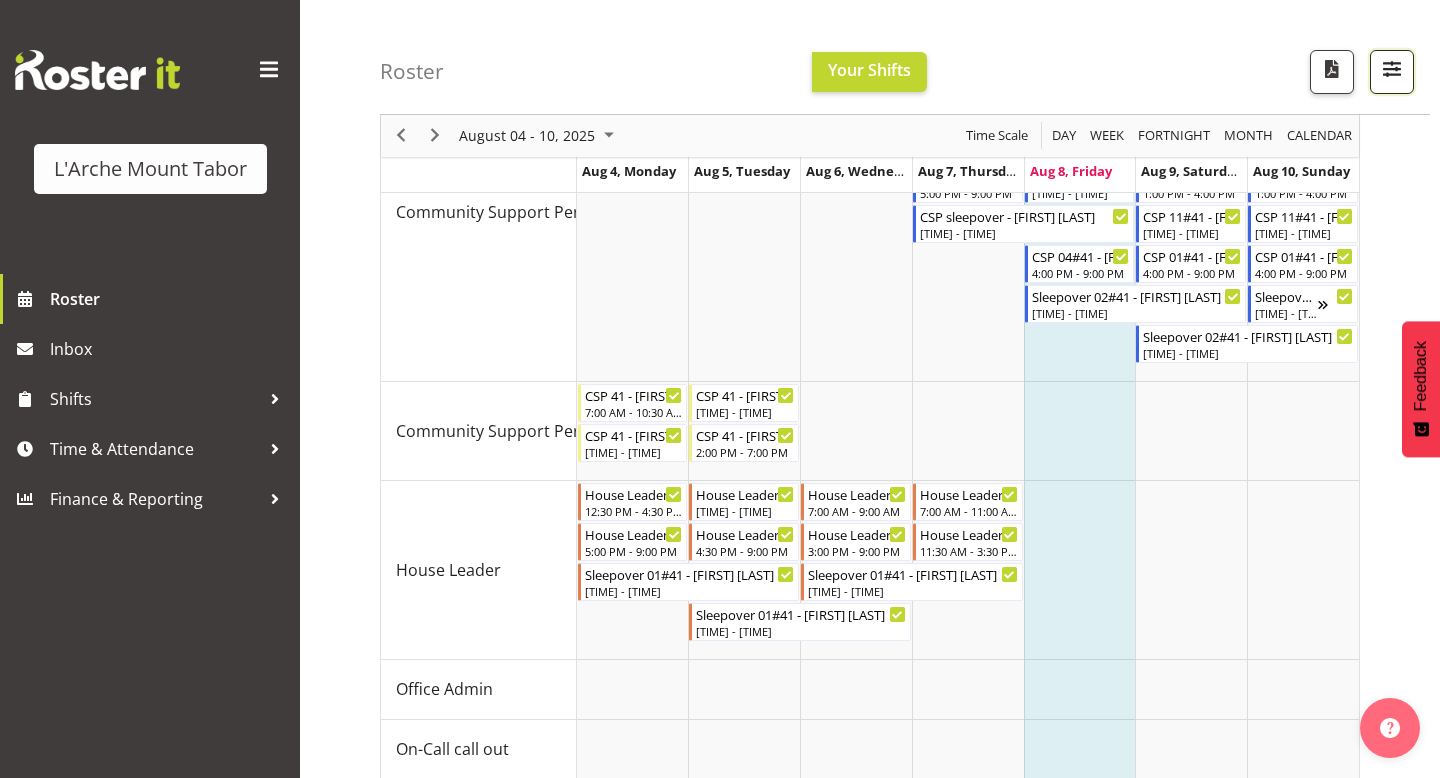 click at bounding box center (1392, 69) 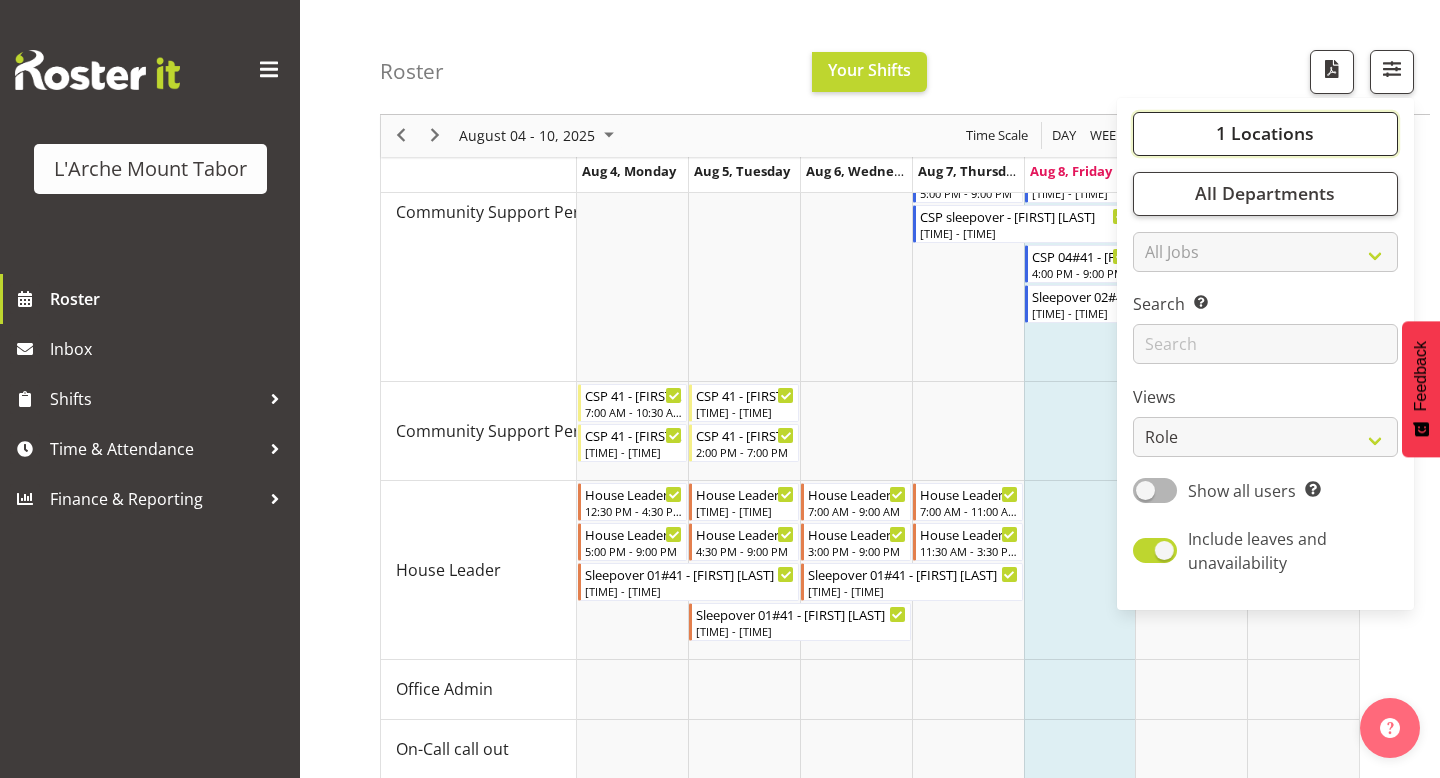 click on "1 Locations" at bounding box center (1265, 134) 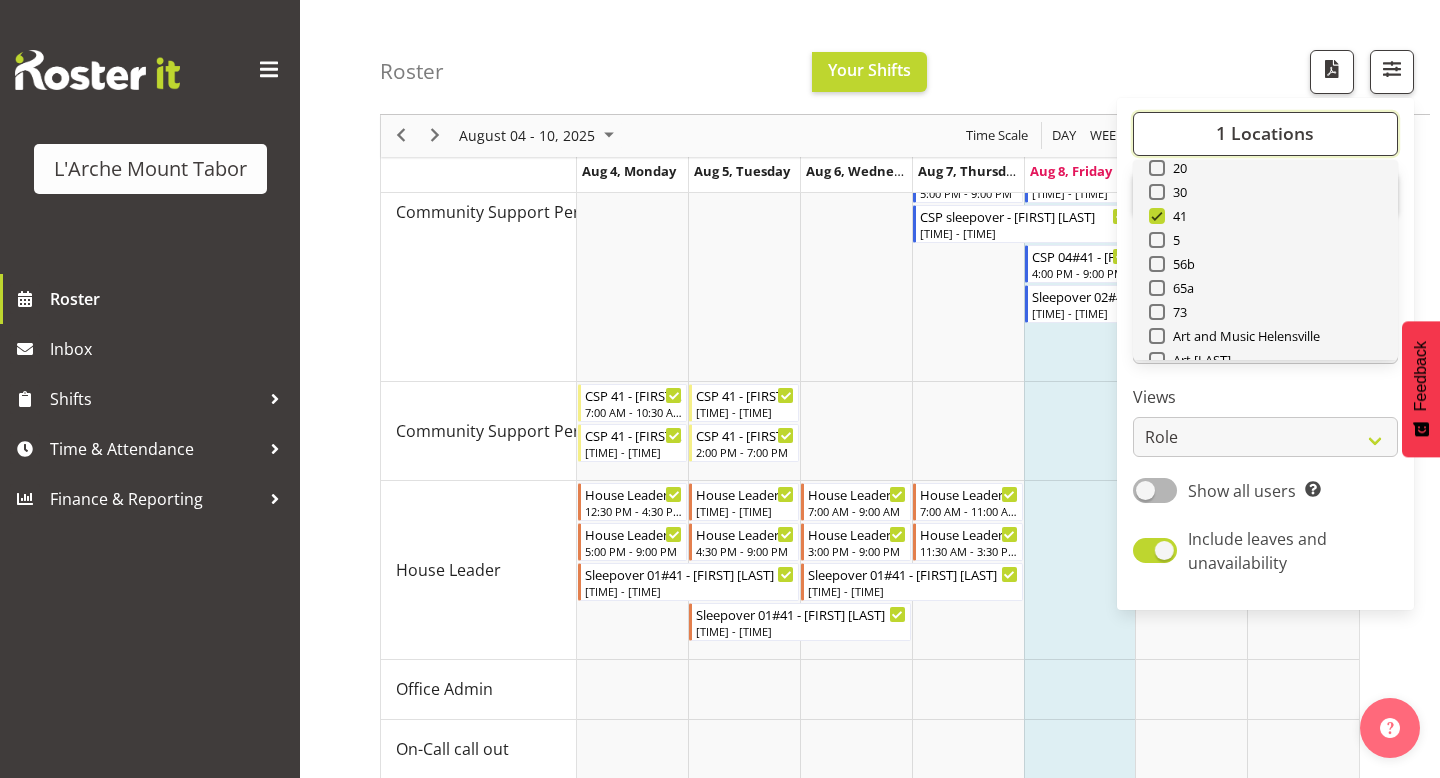 scroll, scrollTop: 240, scrollLeft: 0, axis: vertical 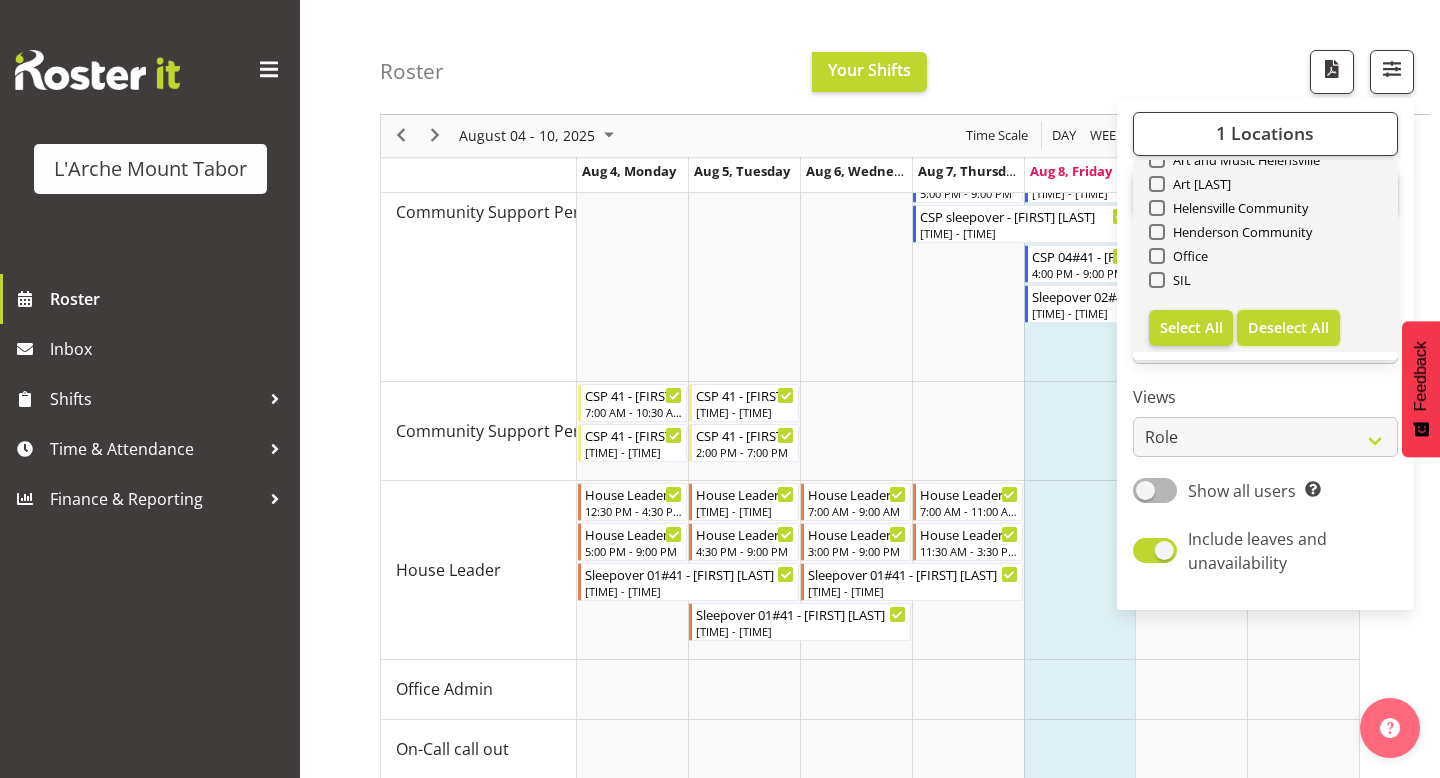 click on "Deselect All" at bounding box center (1288, 327) 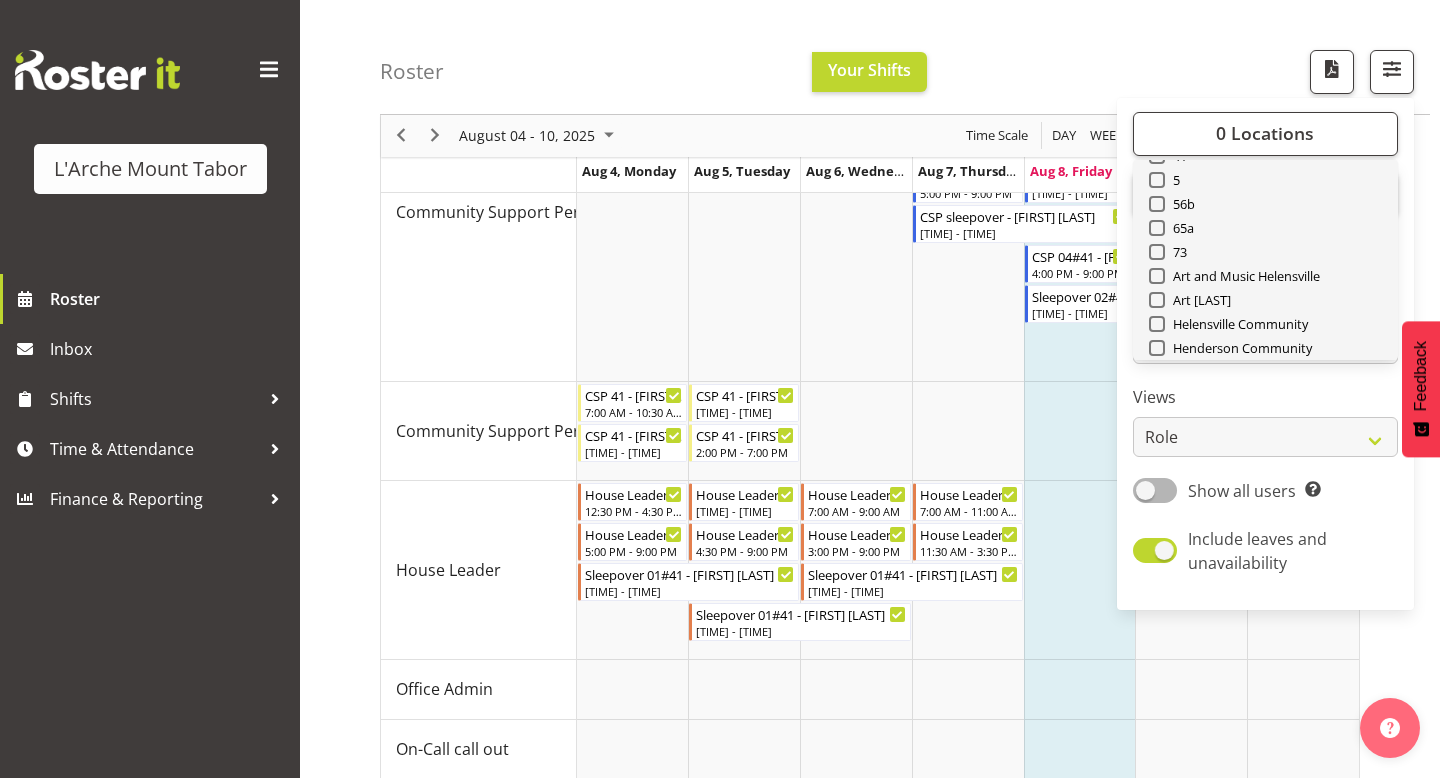 scroll, scrollTop: 89, scrollLeft: 0, axis: vertical 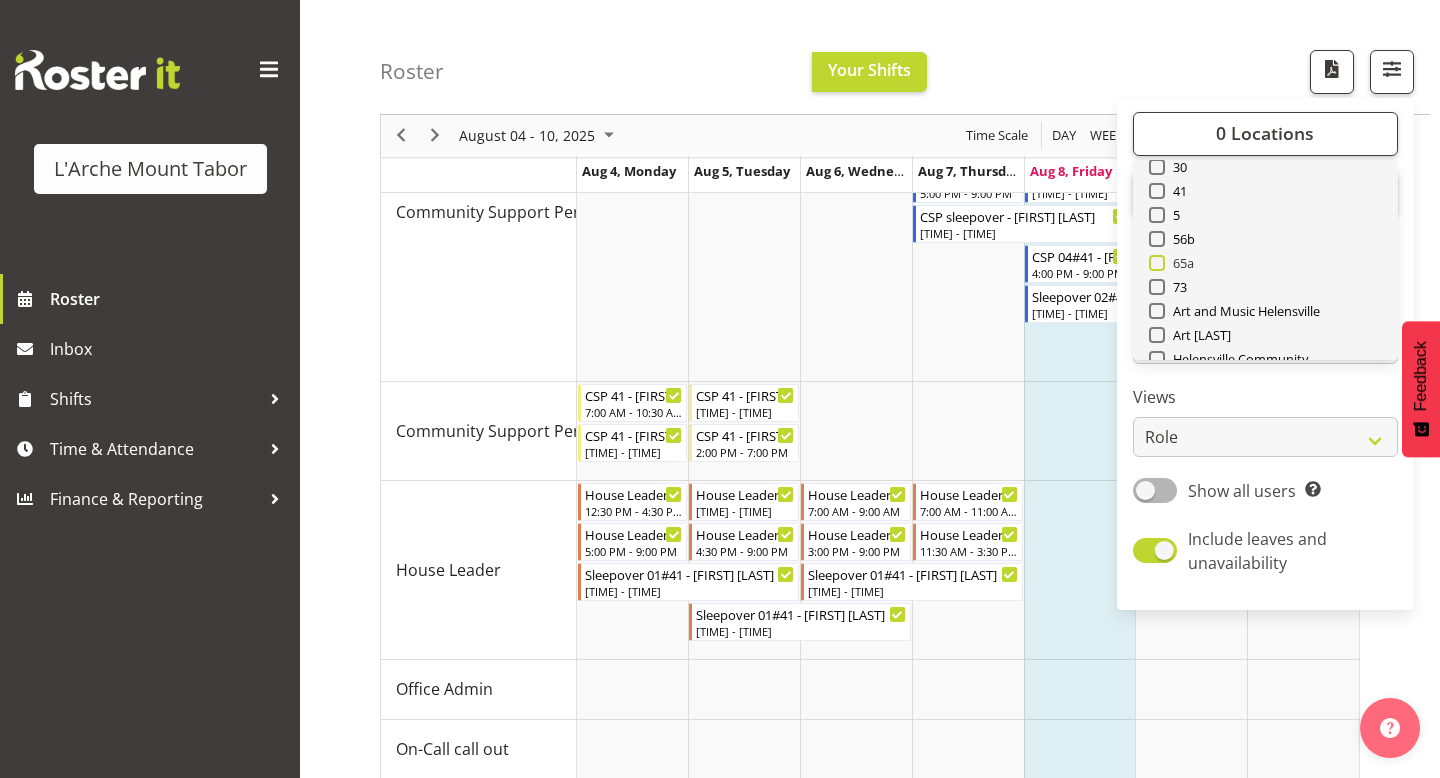 click at bounding box center (1157, 263) 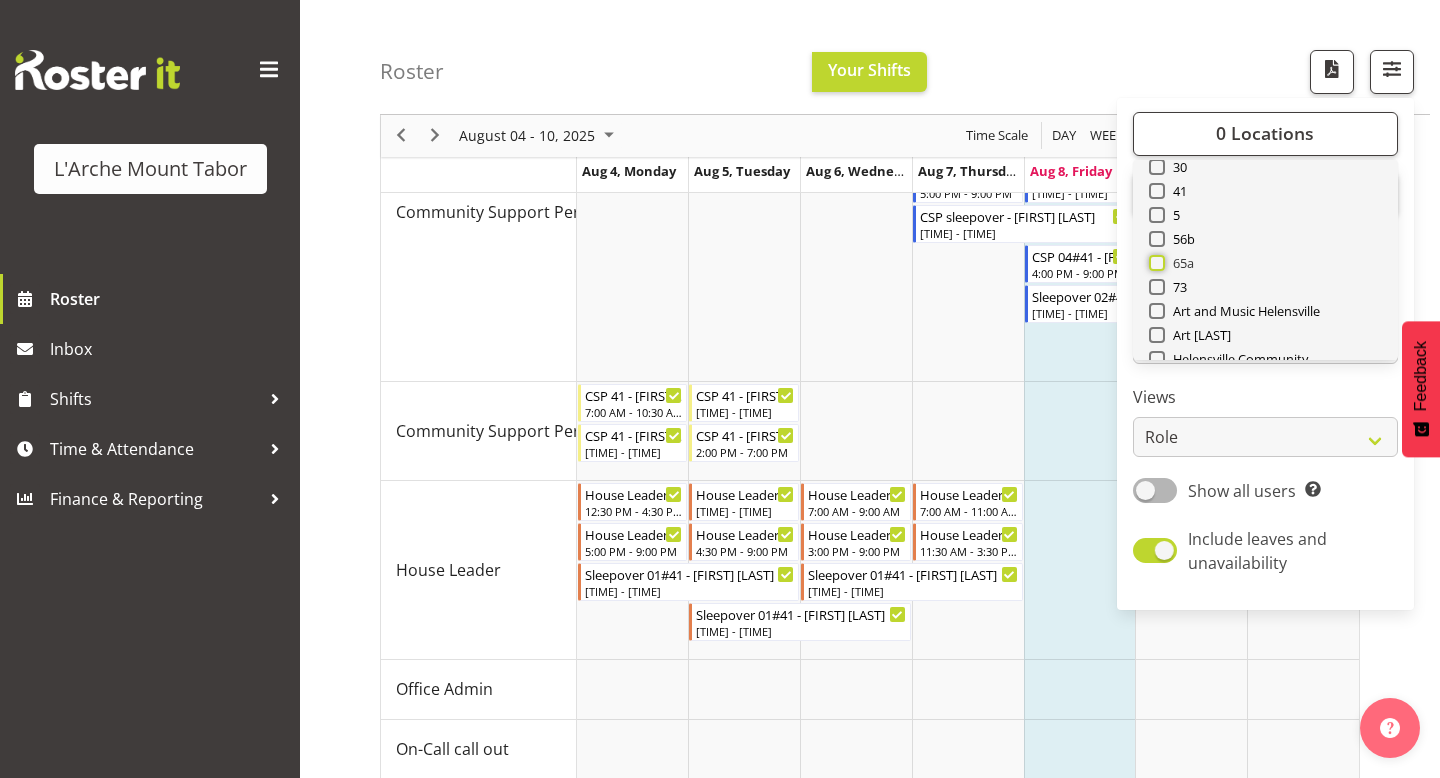 click on "65a" at bounding box center (1155, 263) 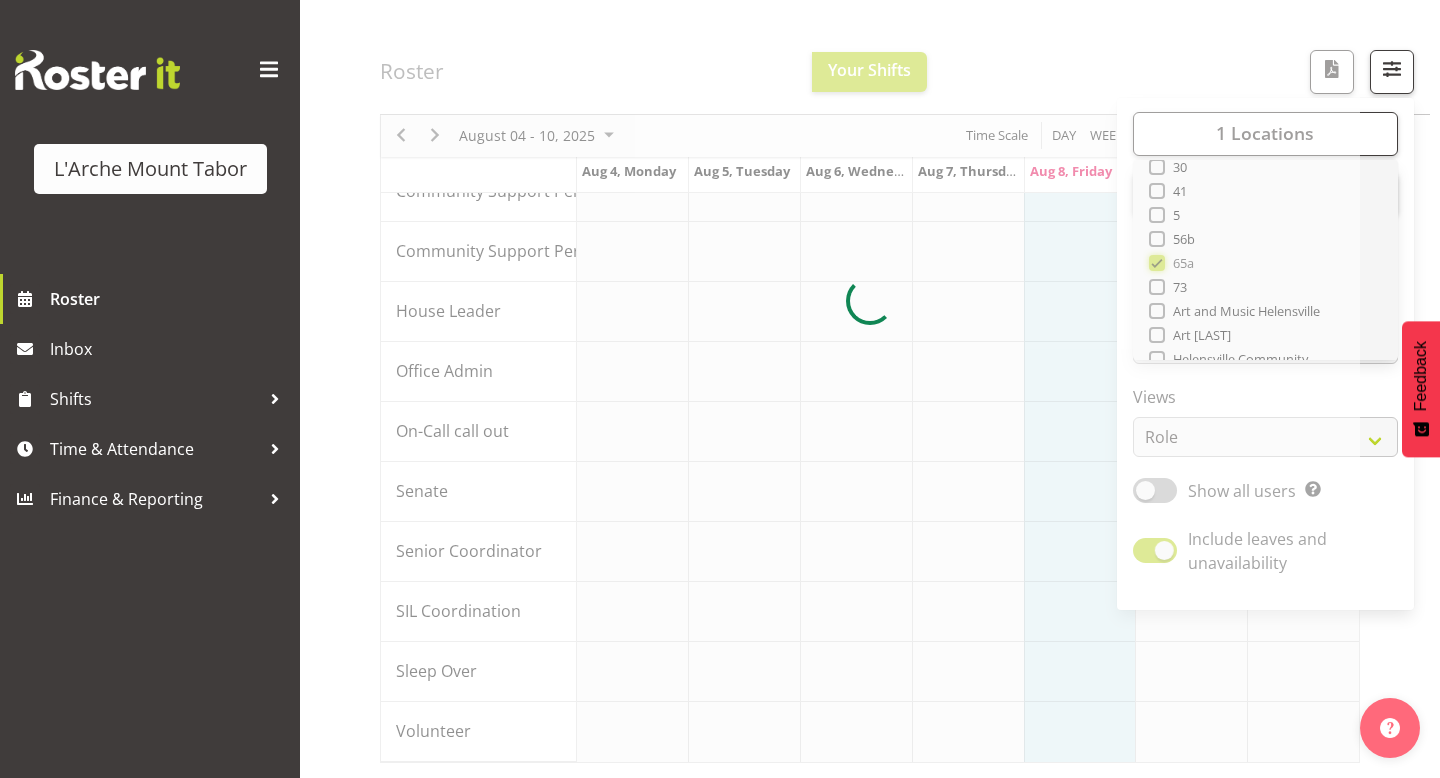 scroll, scrollTop: 358, scrollLeft: 0, axis: vertical 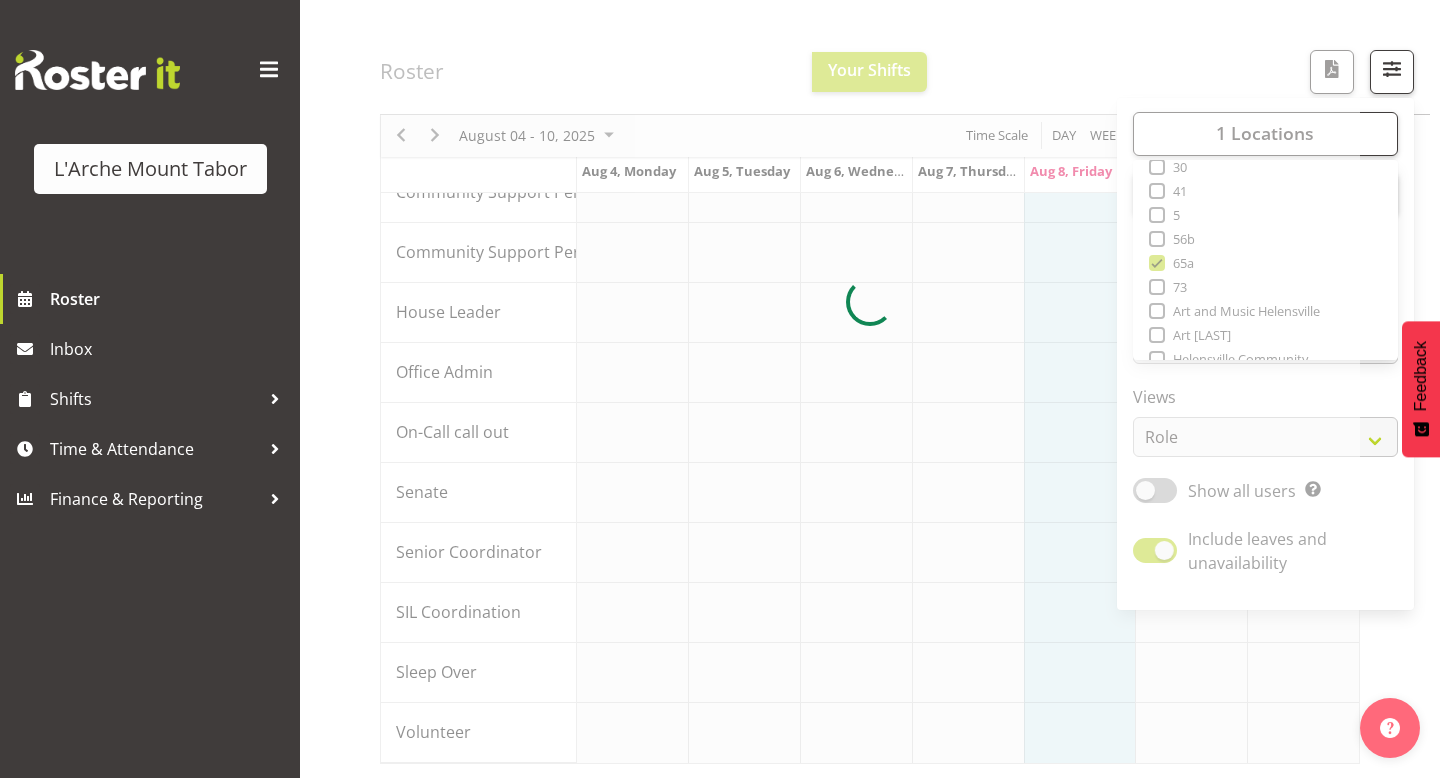 click at bounding box center [870, 302] 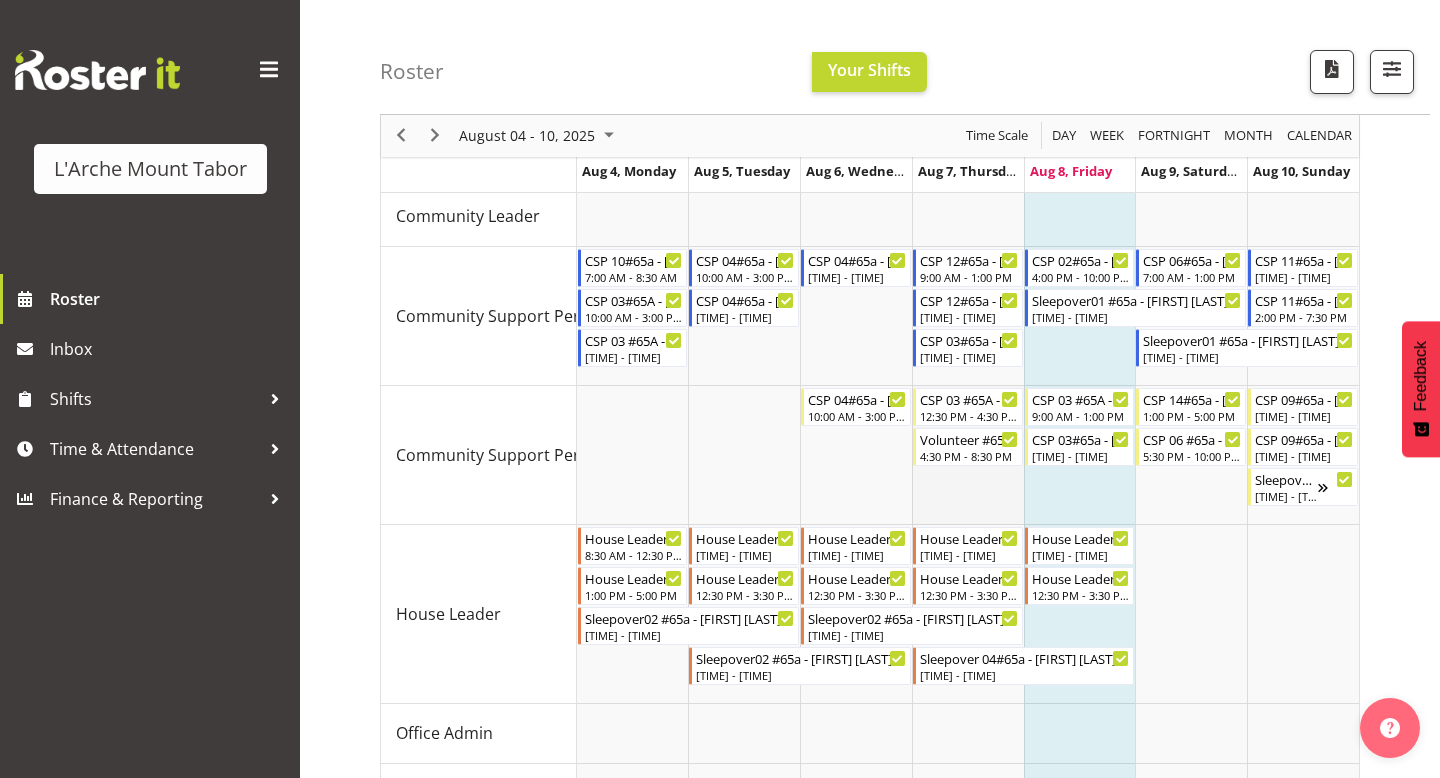 scroll, scrollTop: 276, scrollLeft: 0, axis: vertical 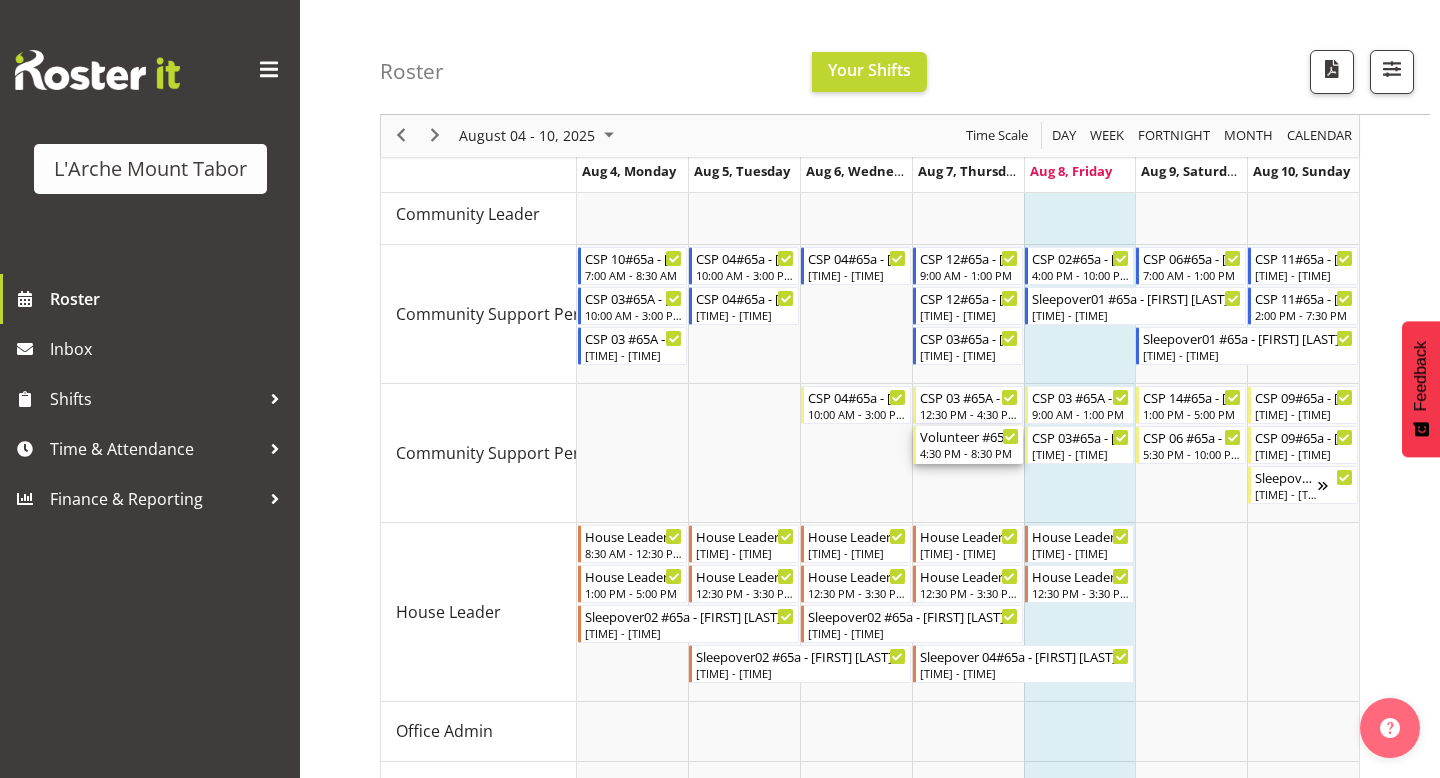 click on "Volunteer #65a - [FIRST] [LAST]" at bounding box center (969, 436) 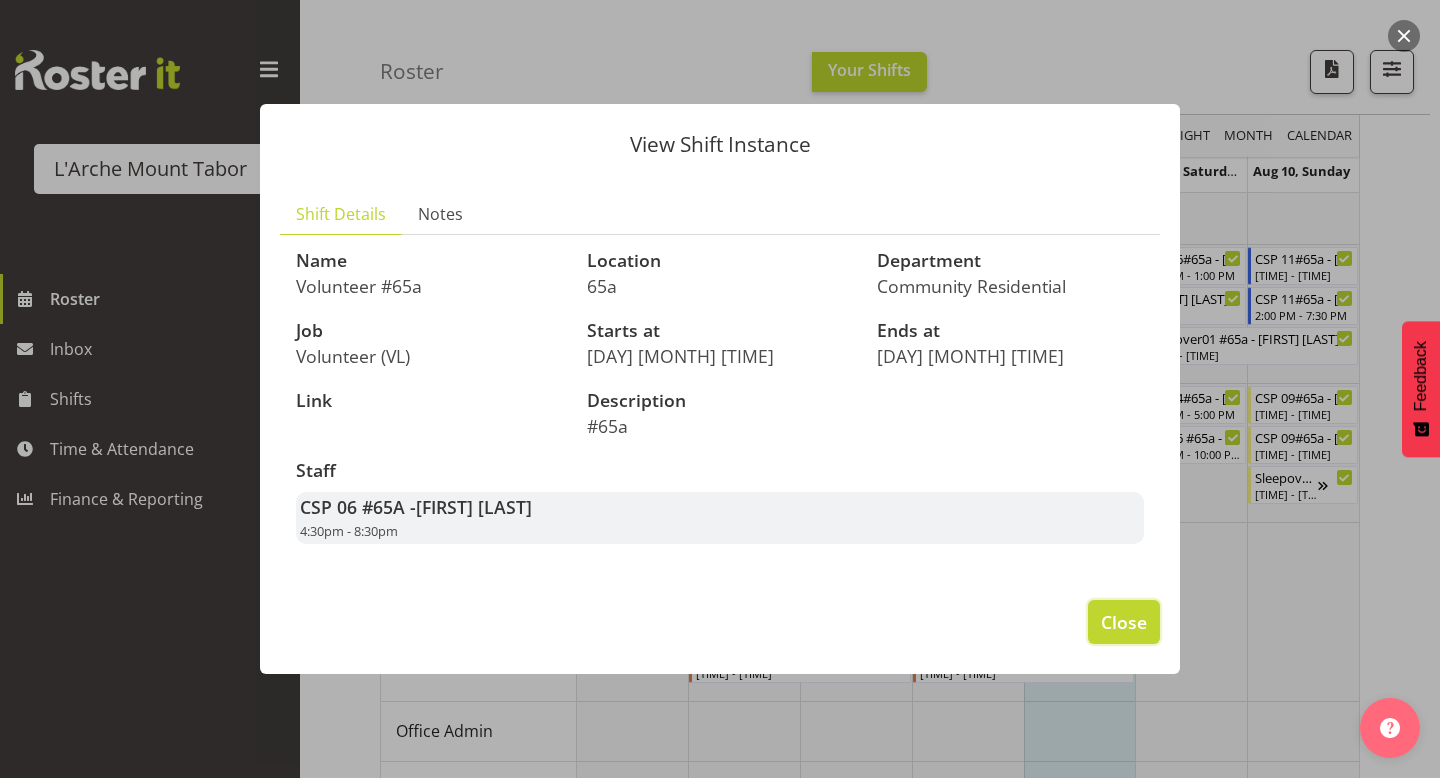 click on "Close" at bounding box center [1124, 622] 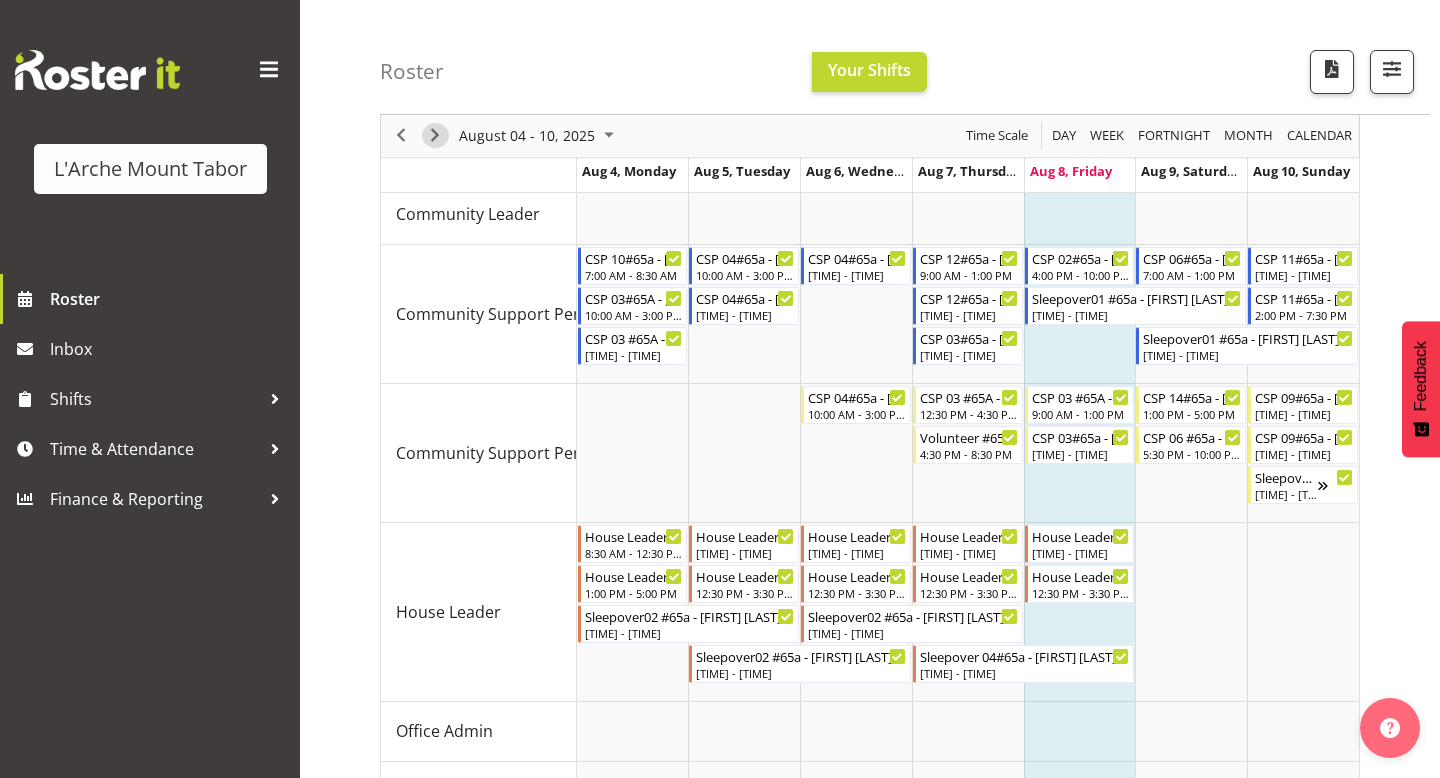 click at bounding box center [435, 136] 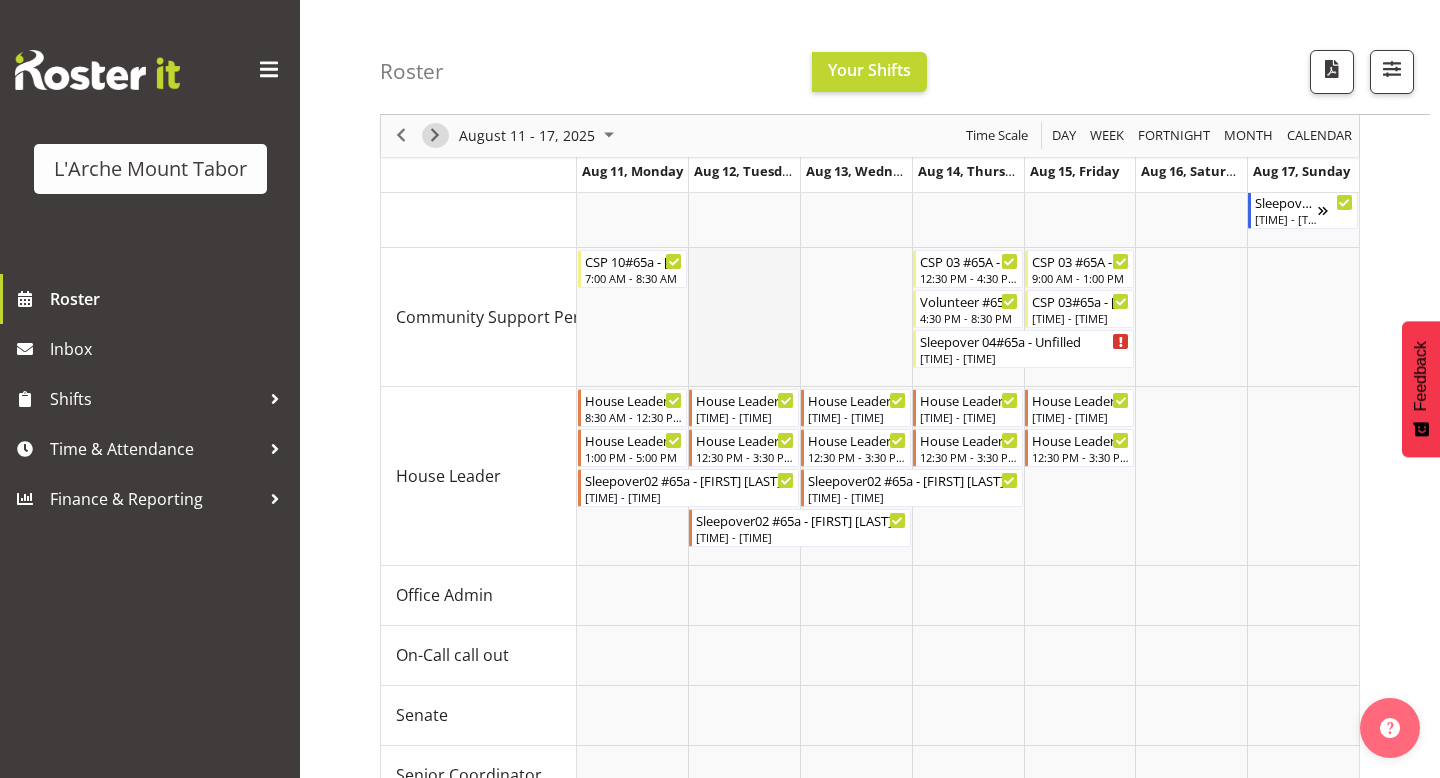scroll, scrollTop: 534, scrollLeft: 0, axis: vertical 